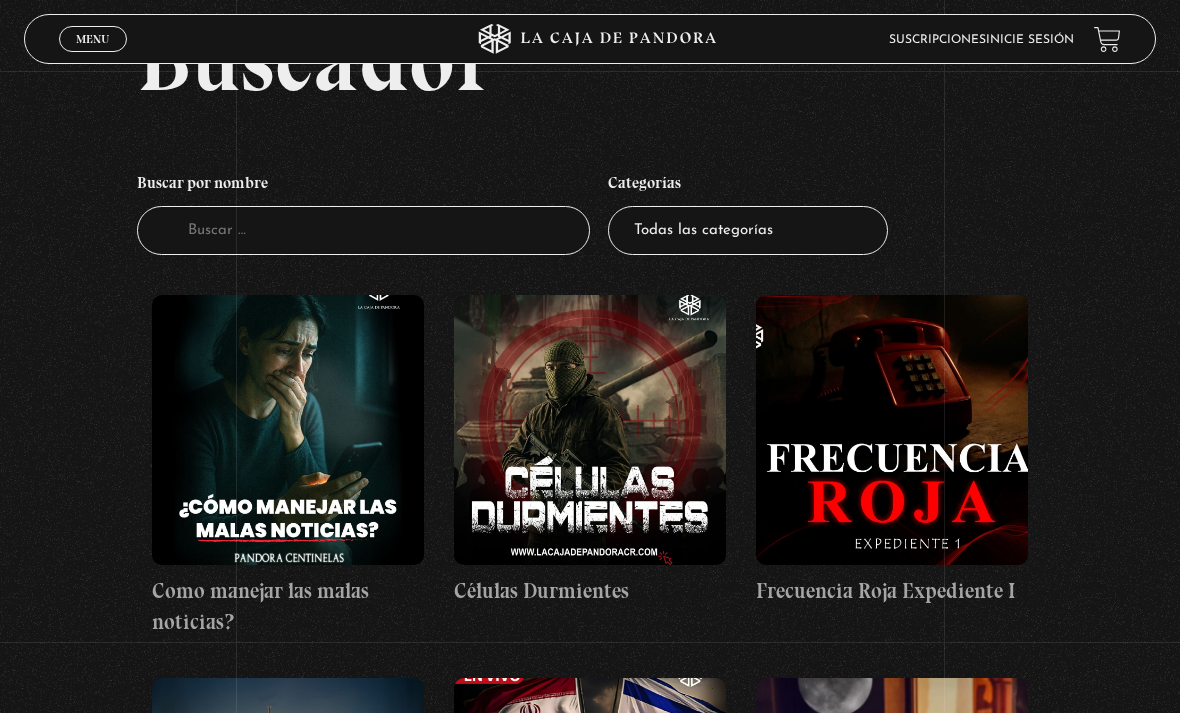 scroll, scrollTop: 0, scrollLeft: 0, axis: both 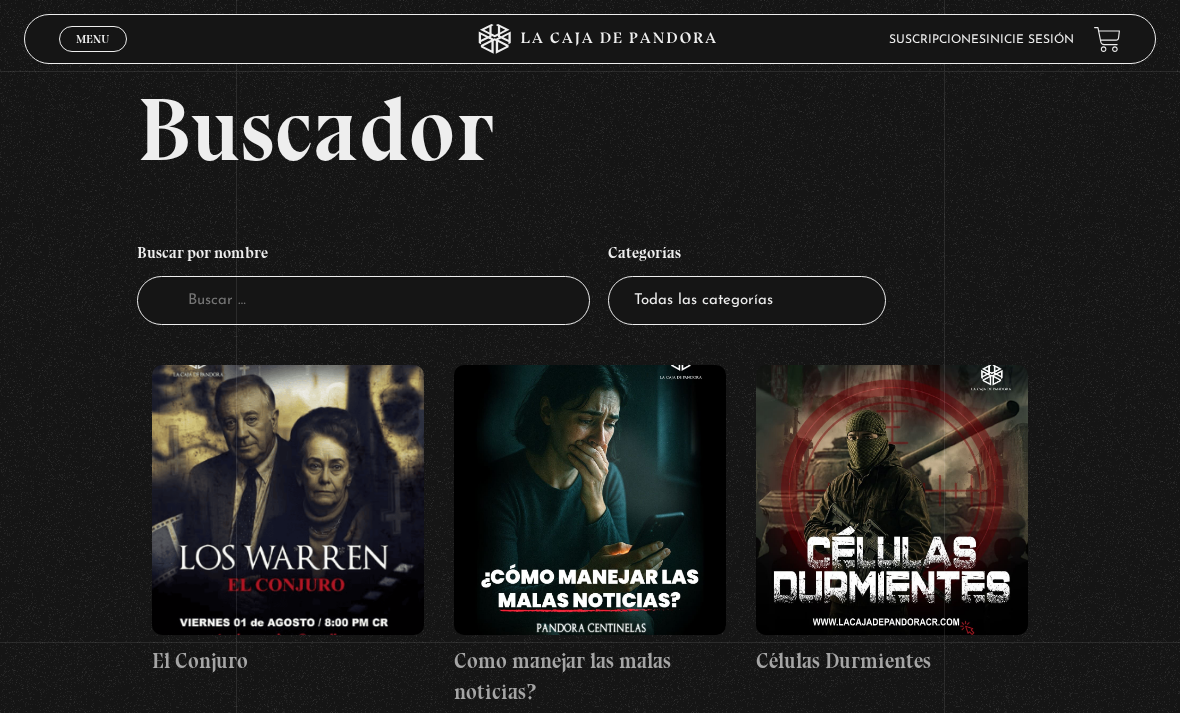 click at bounding box center [288, 500] 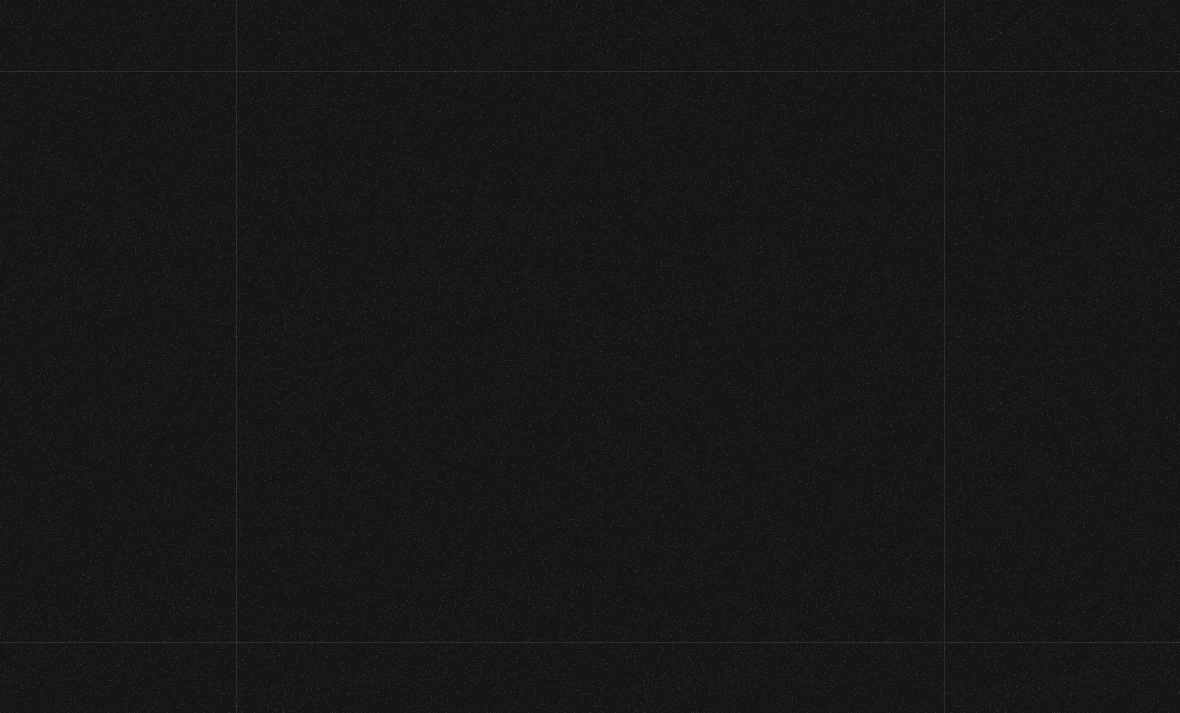 scroll, scrollTop: 0, scrollLeft: 0, axis: both 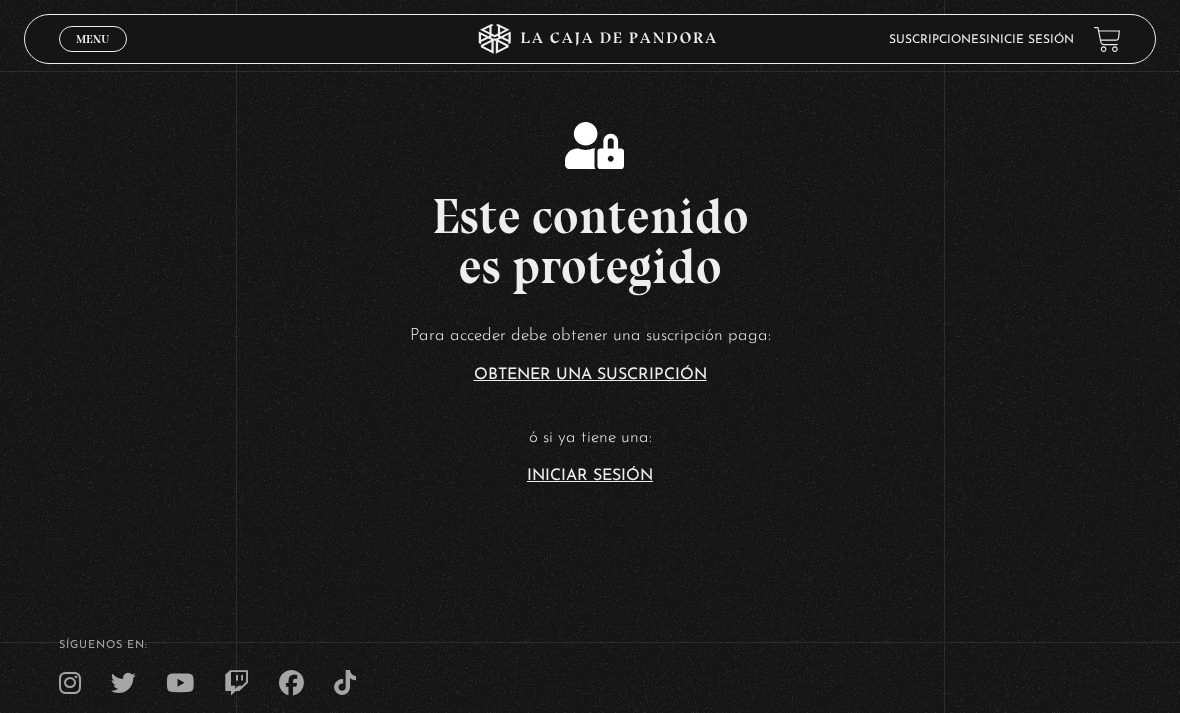 click on "Obtener una suscripción" at bounding box center [590, 375] 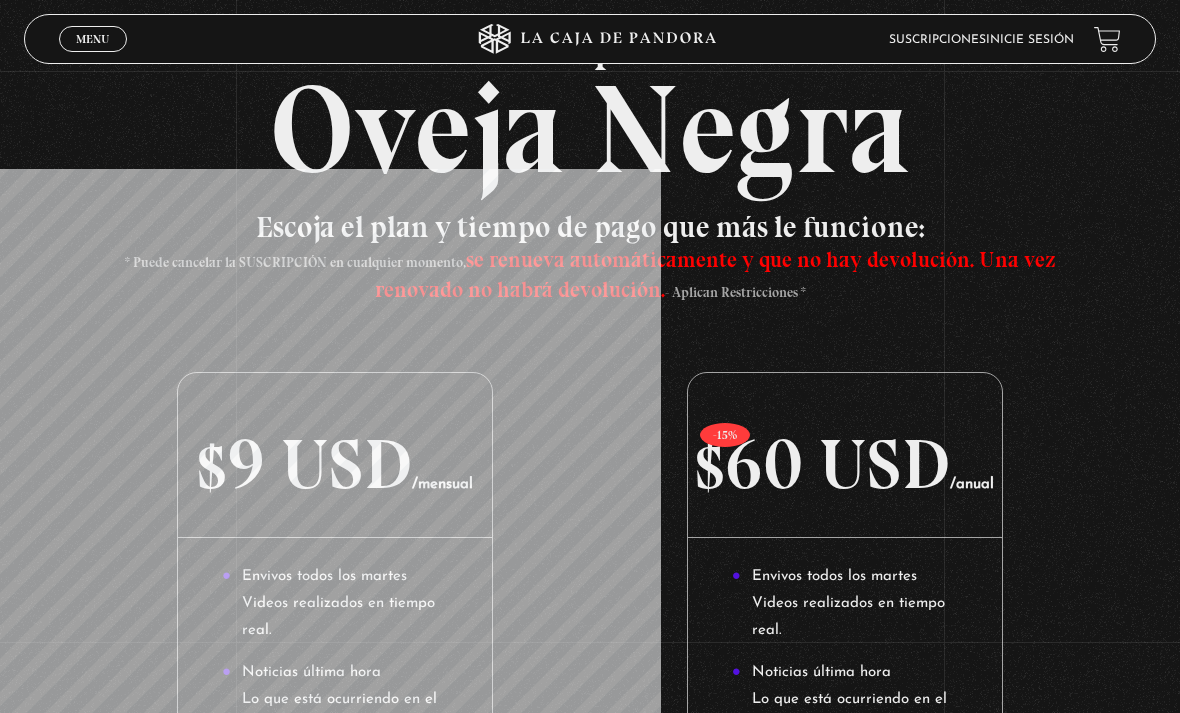 scroll, scrollTop: 0, scrollLeft: 0, axis: both 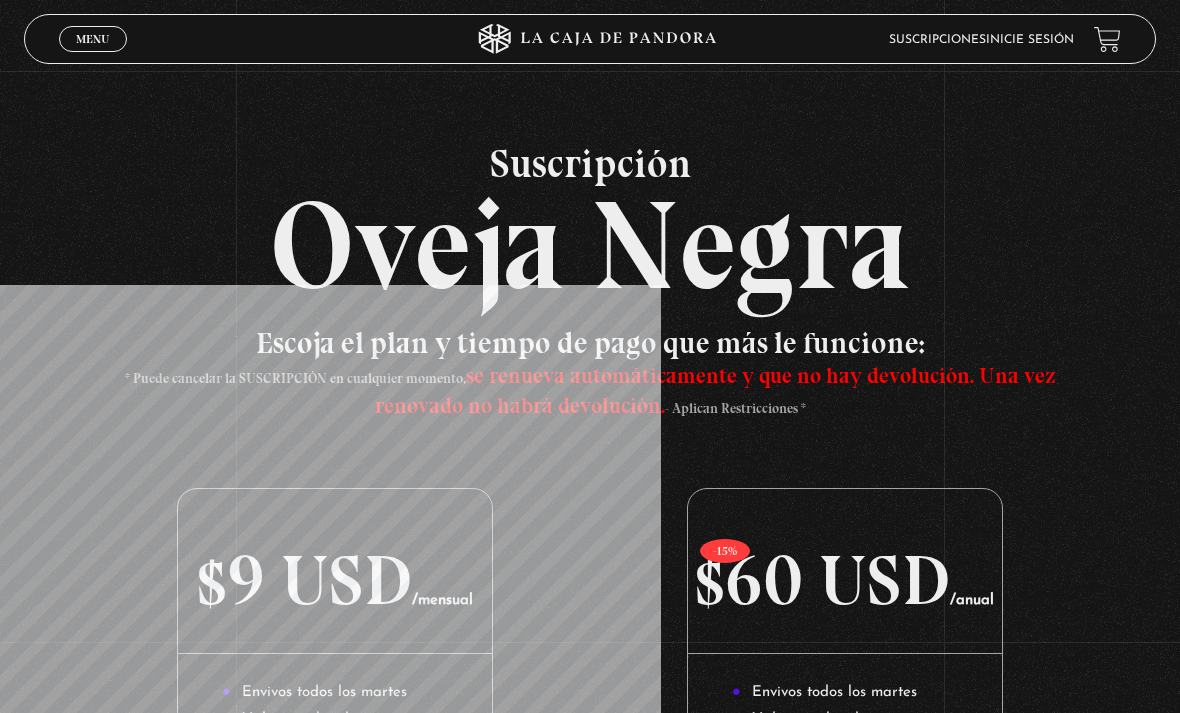 click on "Inicie sesión" at bounding box center (1030, 40) 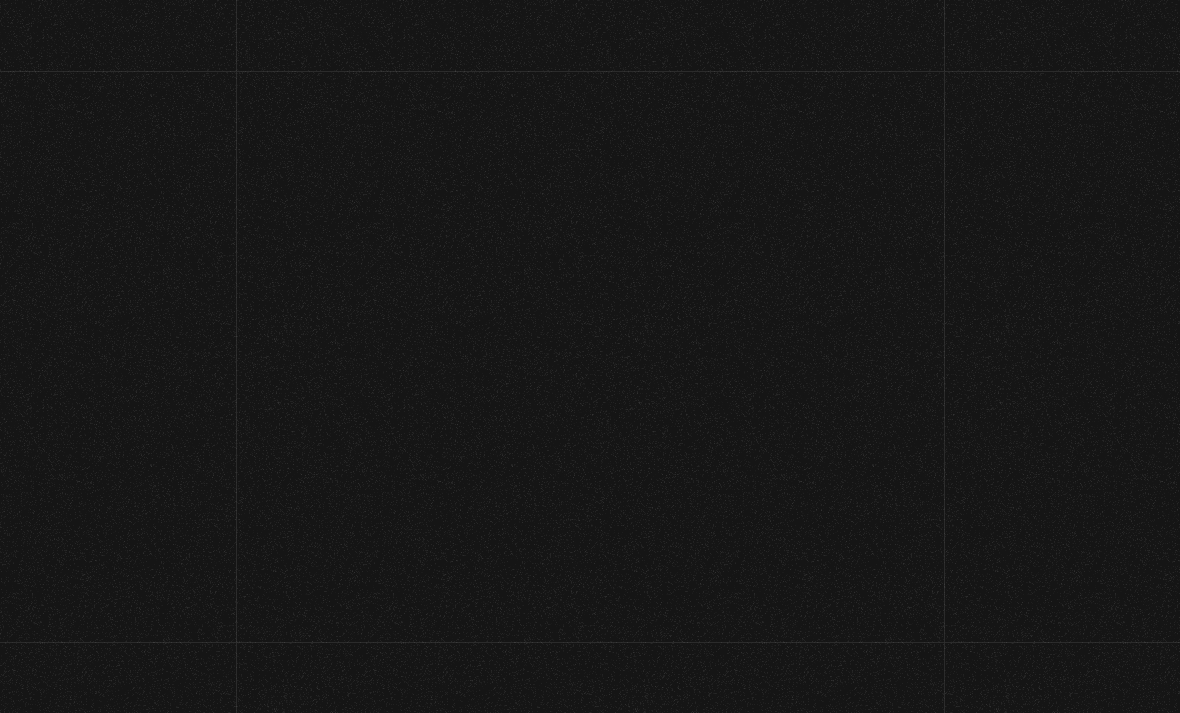 scroll, scrollTop: 0, scrollLeft: 0, axis: both 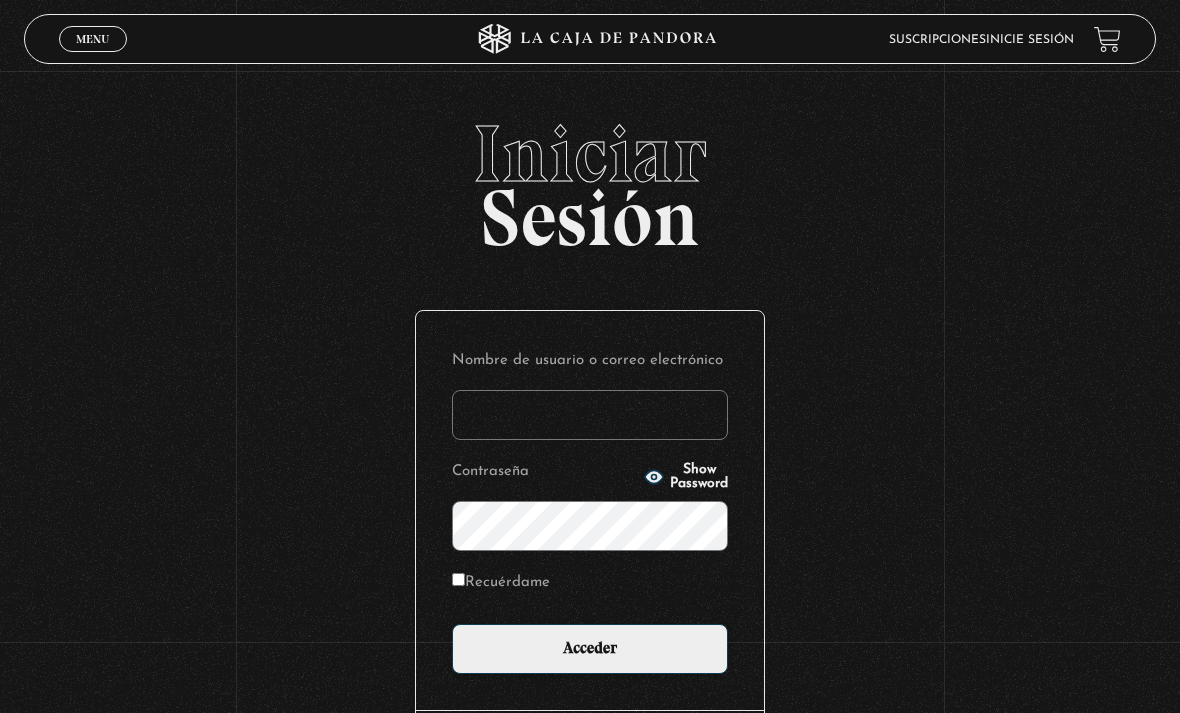 click on "Iniciar Sesión   Nombre de usuario o correo electrónico     Contraseña         Show Password    Recuérdame   Acceder         Lost Password?" at bounding box center (590, 491) 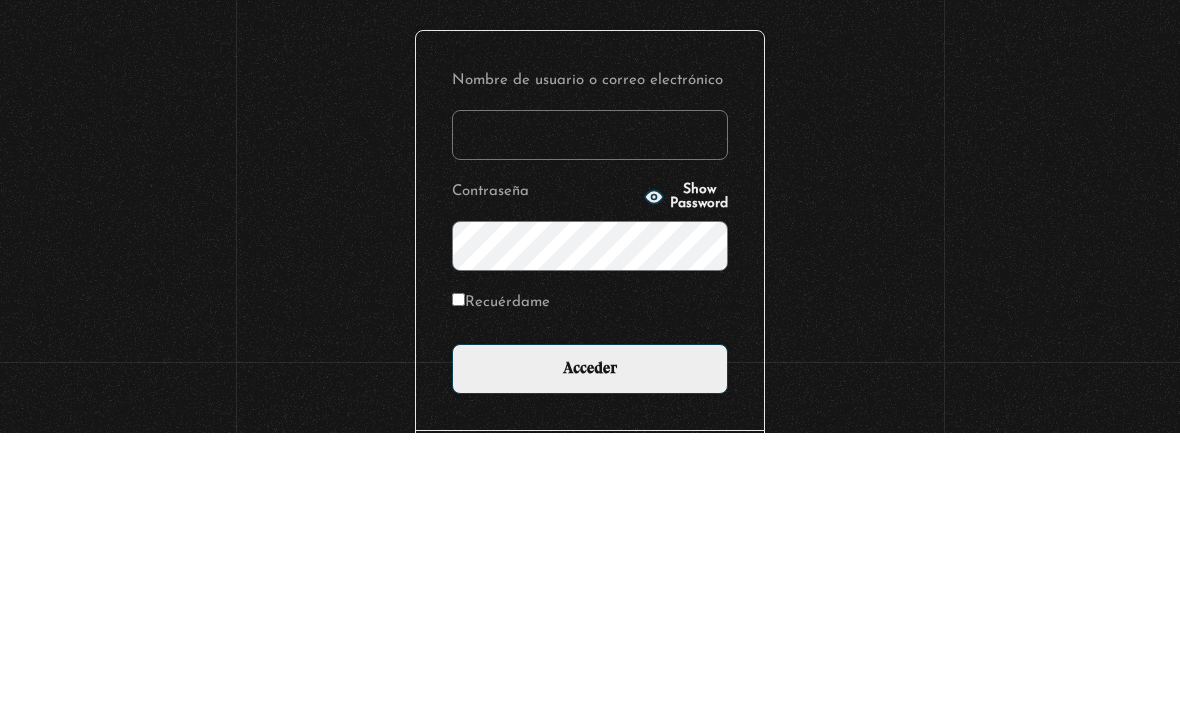 type on "tiffajonesp@hotmail.com" 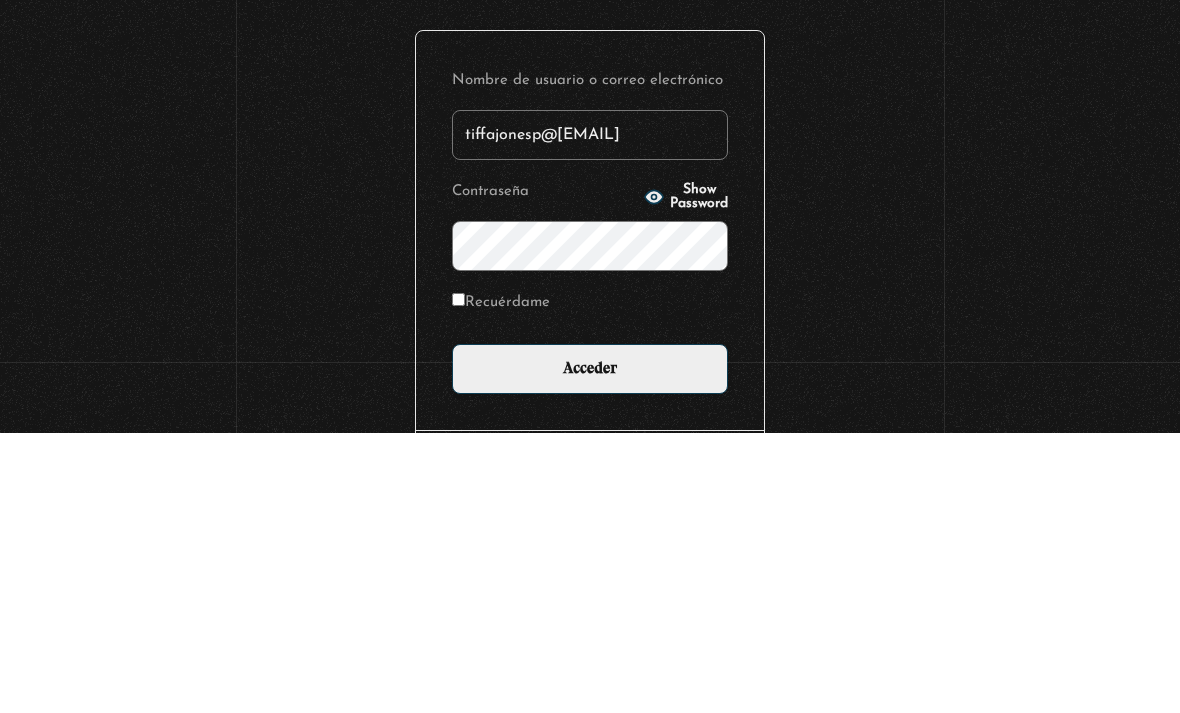 scroll, scrollTop: 176, scrollLeft: 0, axis: vertical 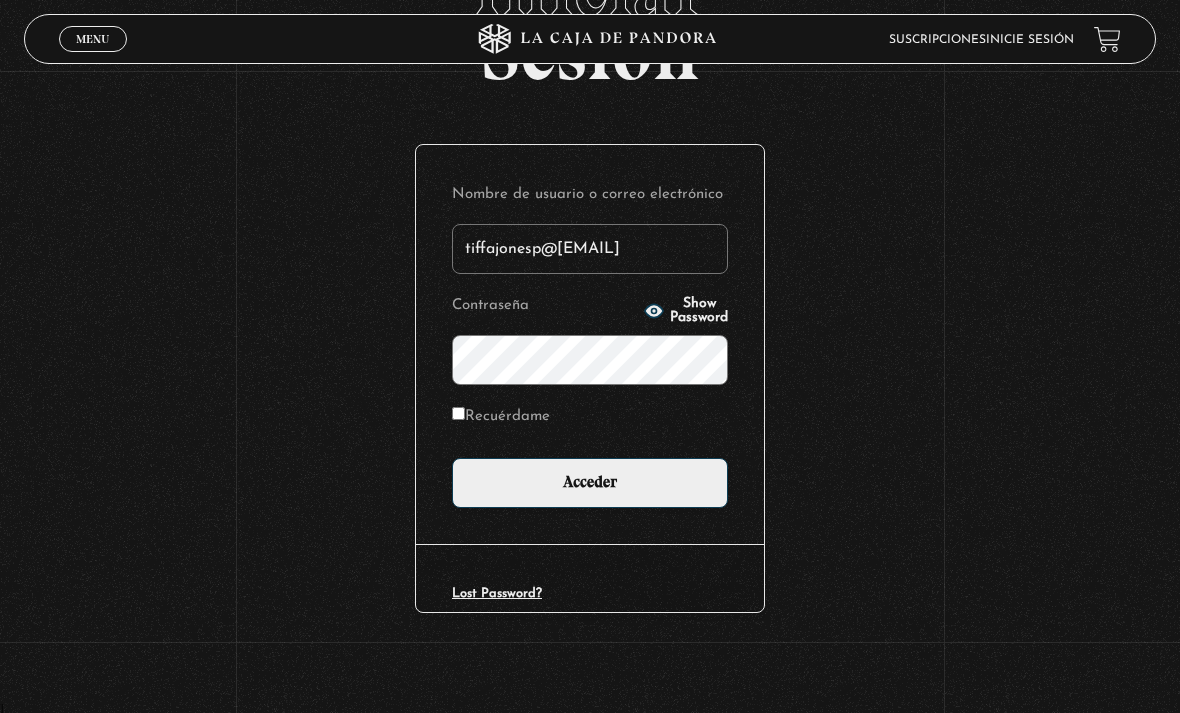 click on "Acceder" at bounding box center [590, 483] 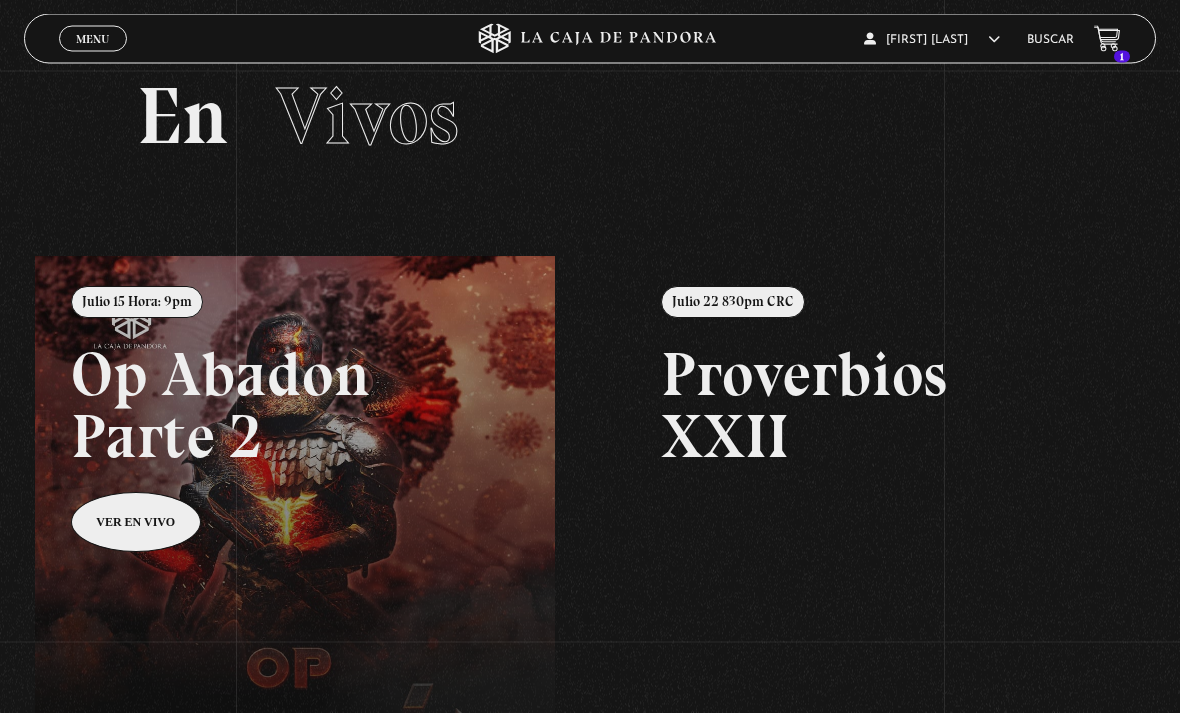 scroll, scrollTop: 0, scrollLeft: 0, axis: both 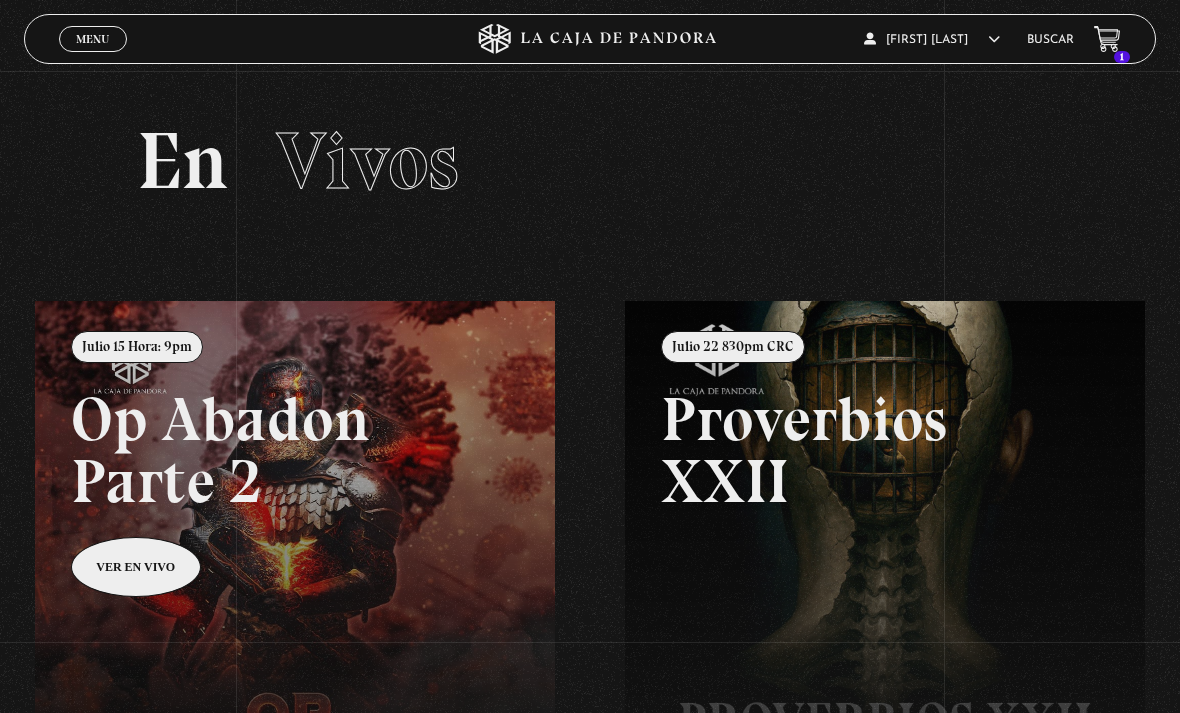 click on "Vivos" at bounding box center [367, 161] 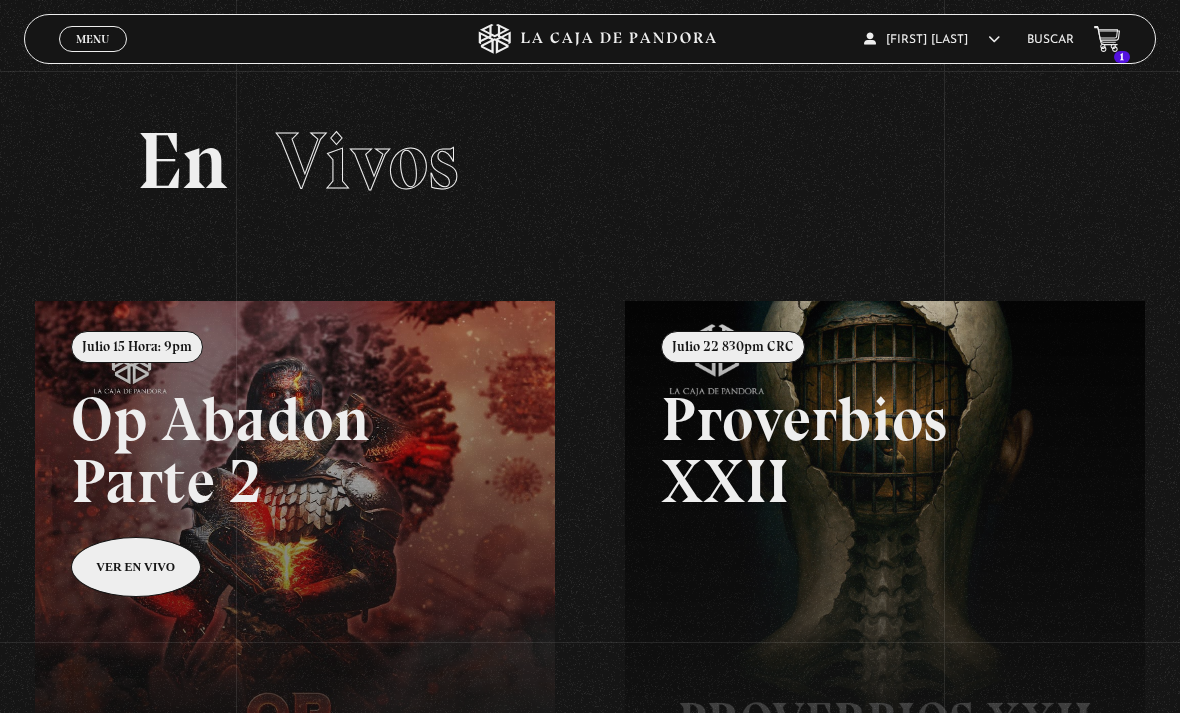 click on "Buscar" at bounding box center [1050, 40] 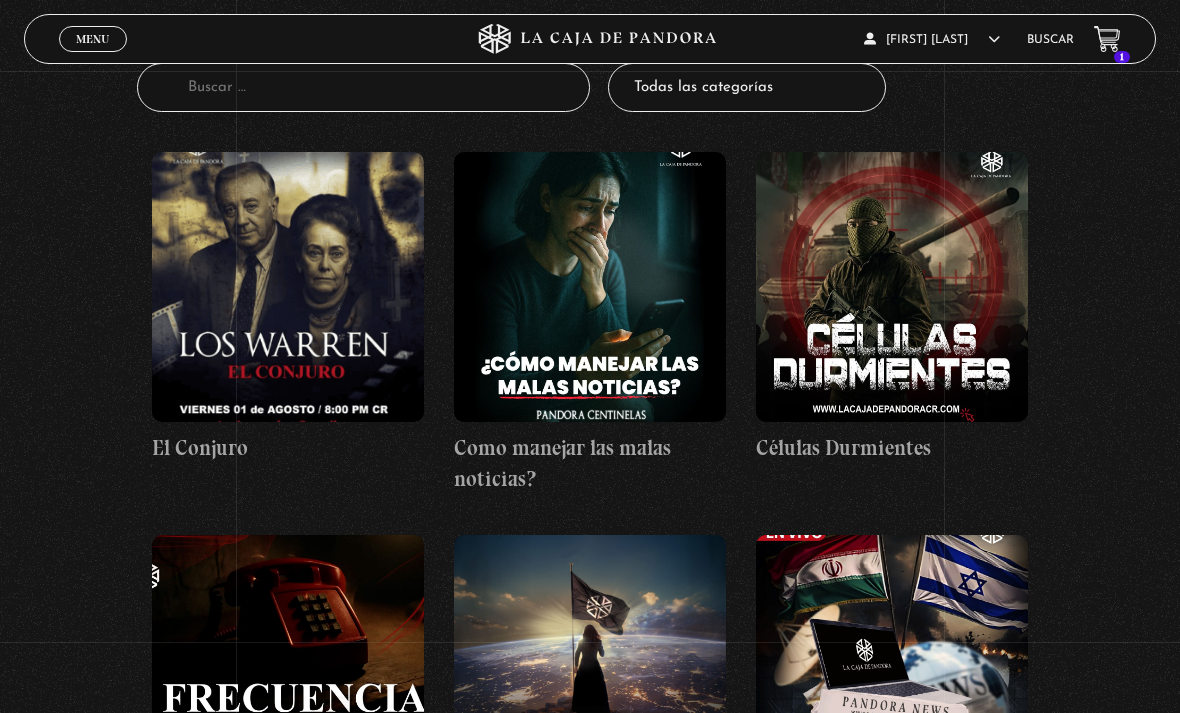 scroll, scrollTop: 272, scrollLeft: 0, axis: vertical 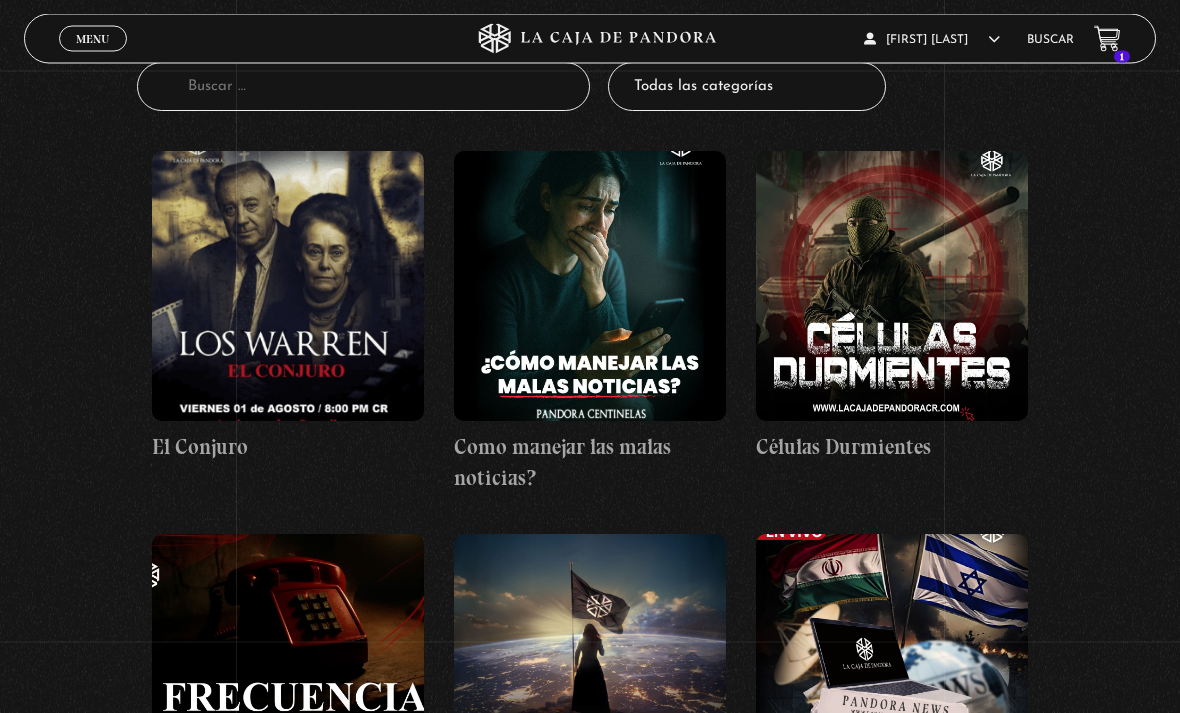 click at bounding box center [288, 287] 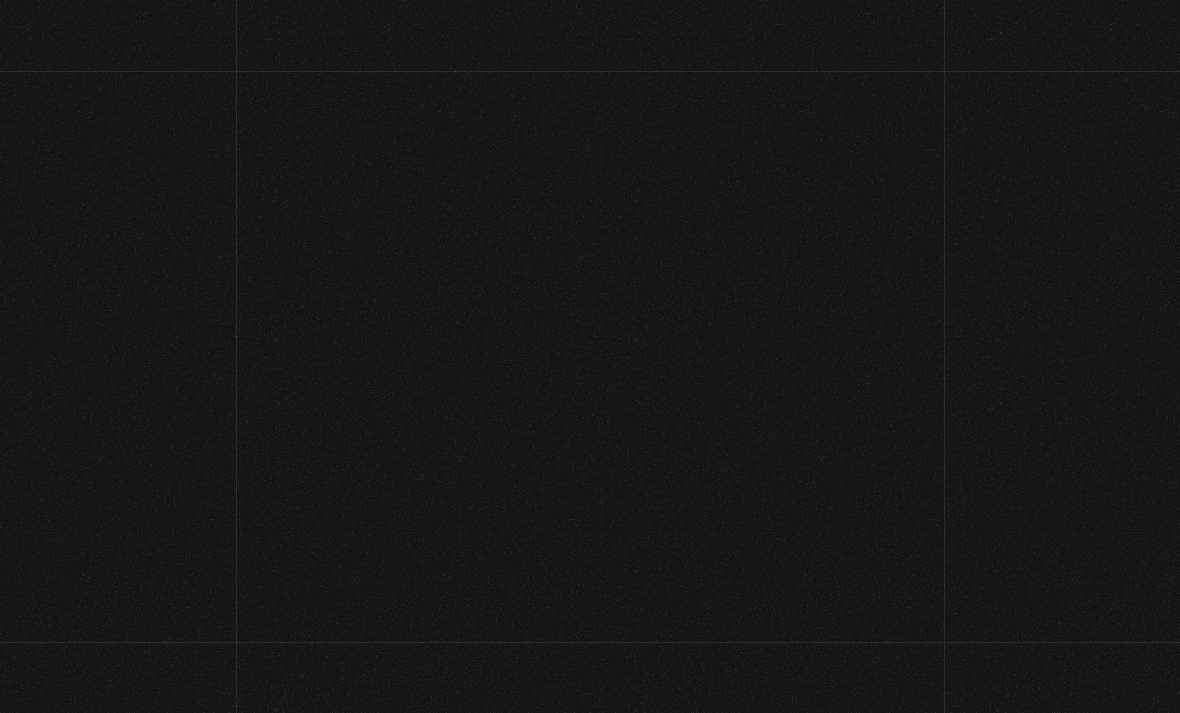 scroll, scrollTop: 0, scrollLeft: 0, axis: both 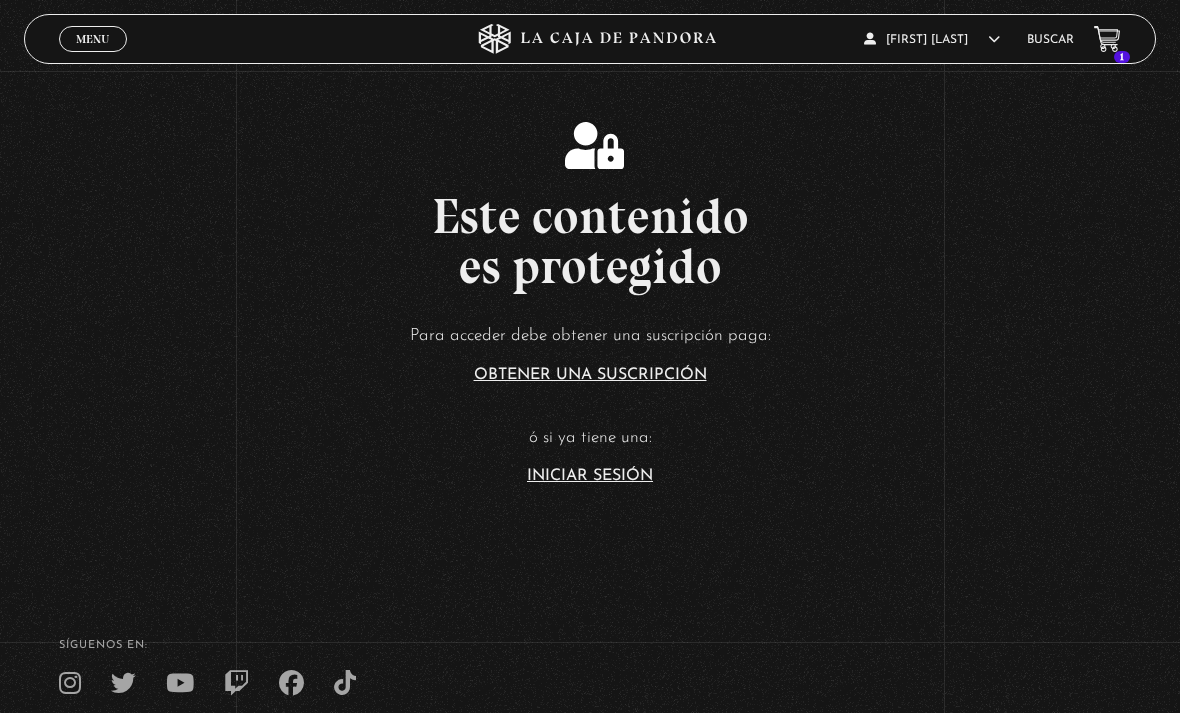 click on "Iniciar Sesión" at bounding box center [590, 476] 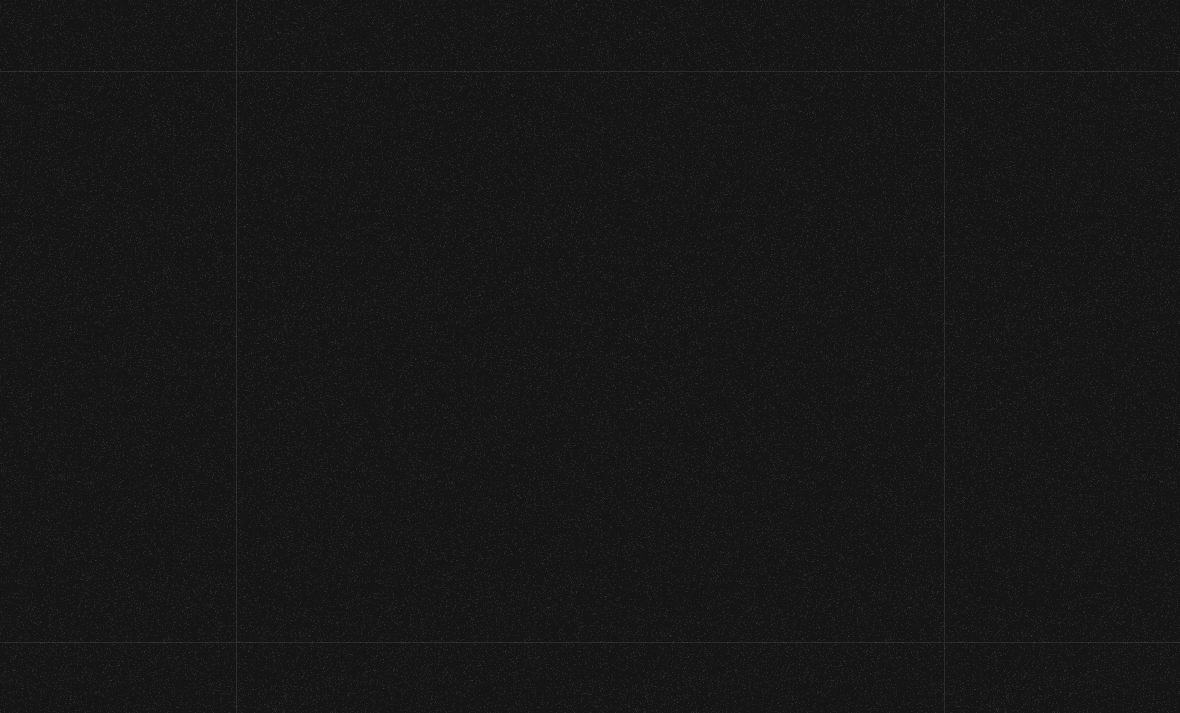 scroll, scrollTop: 0, scrollLeft: 0, axis: both 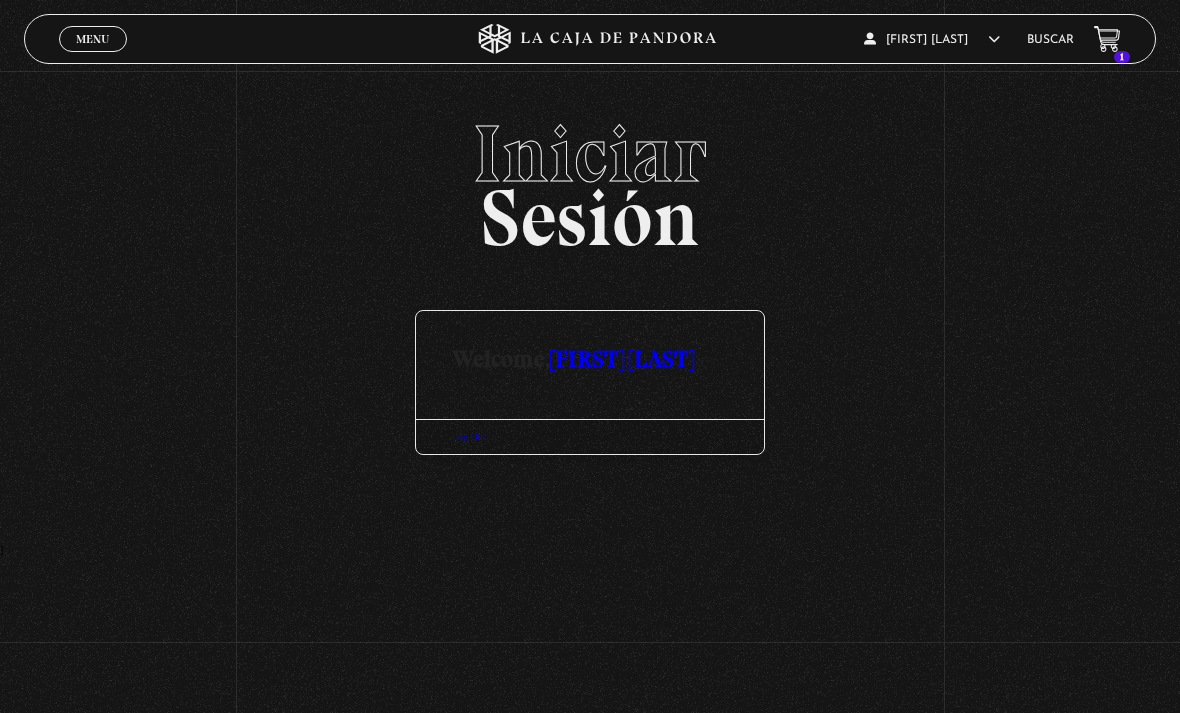 click on "[FIRST] [LAST]" at bounding box center [622, 358] 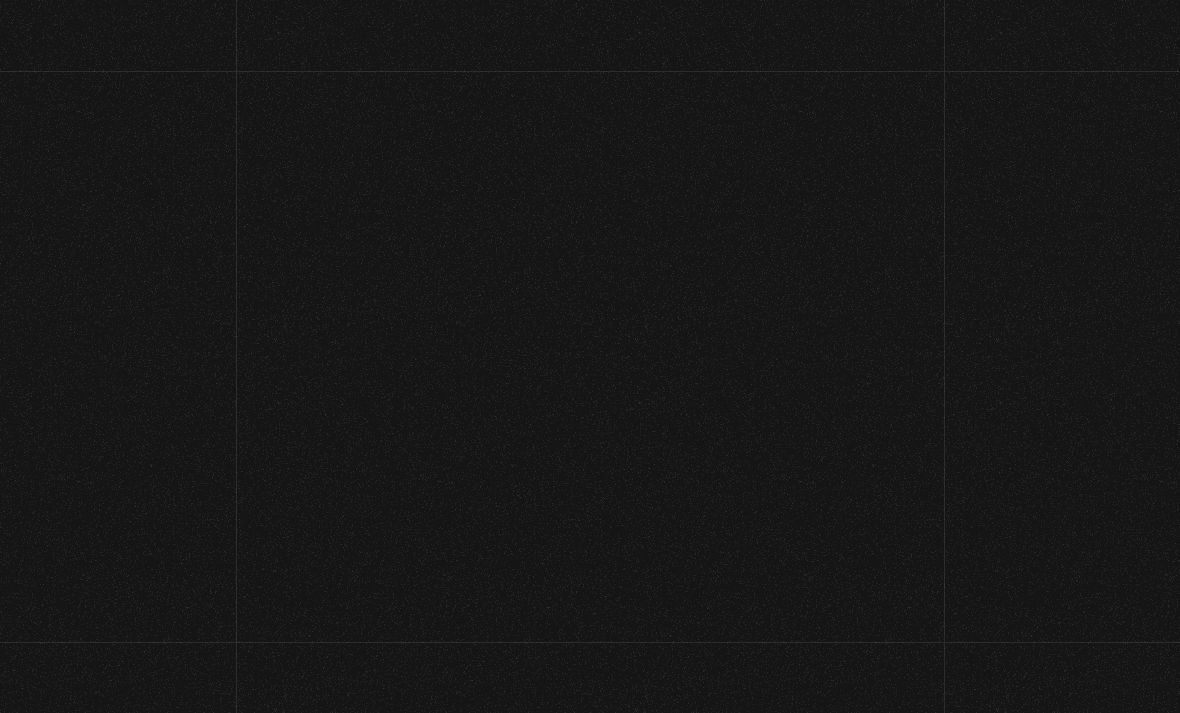 scroll, scrollTop: 0, scrollLeft: 0, axis: both 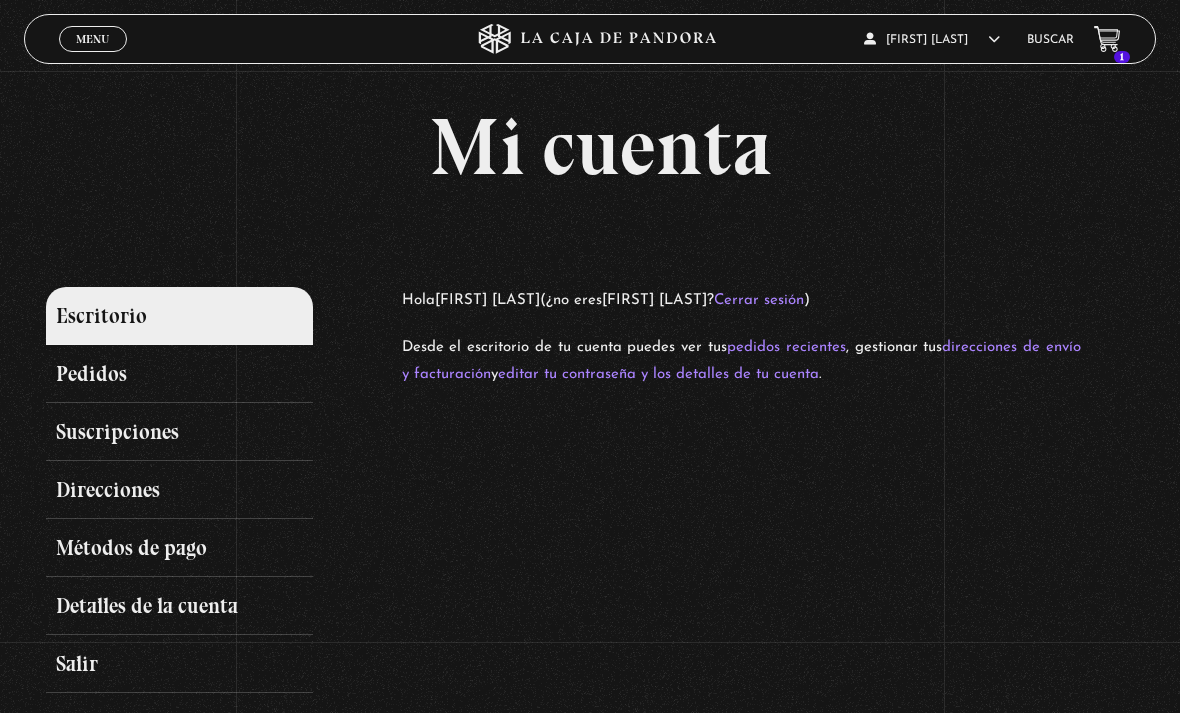 click on "Buscar" at bounding box center (1050, 40) 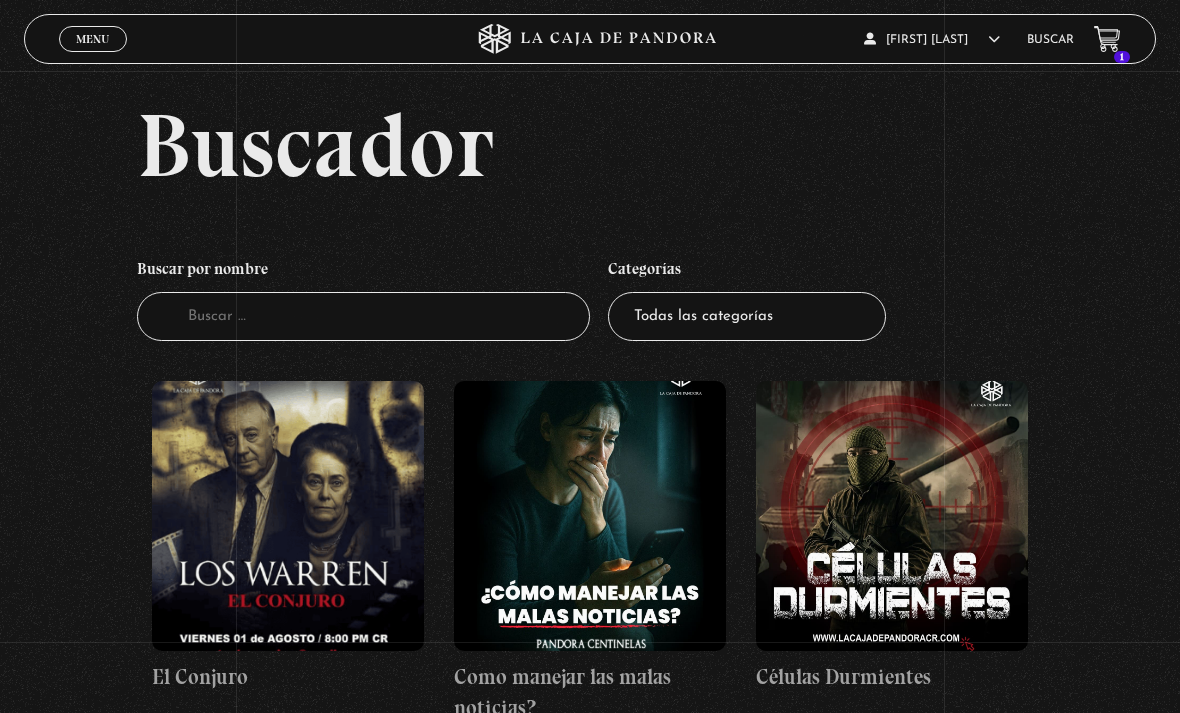 scroll, scrollTop: 44, scrollLeft: 0, axis: vertical 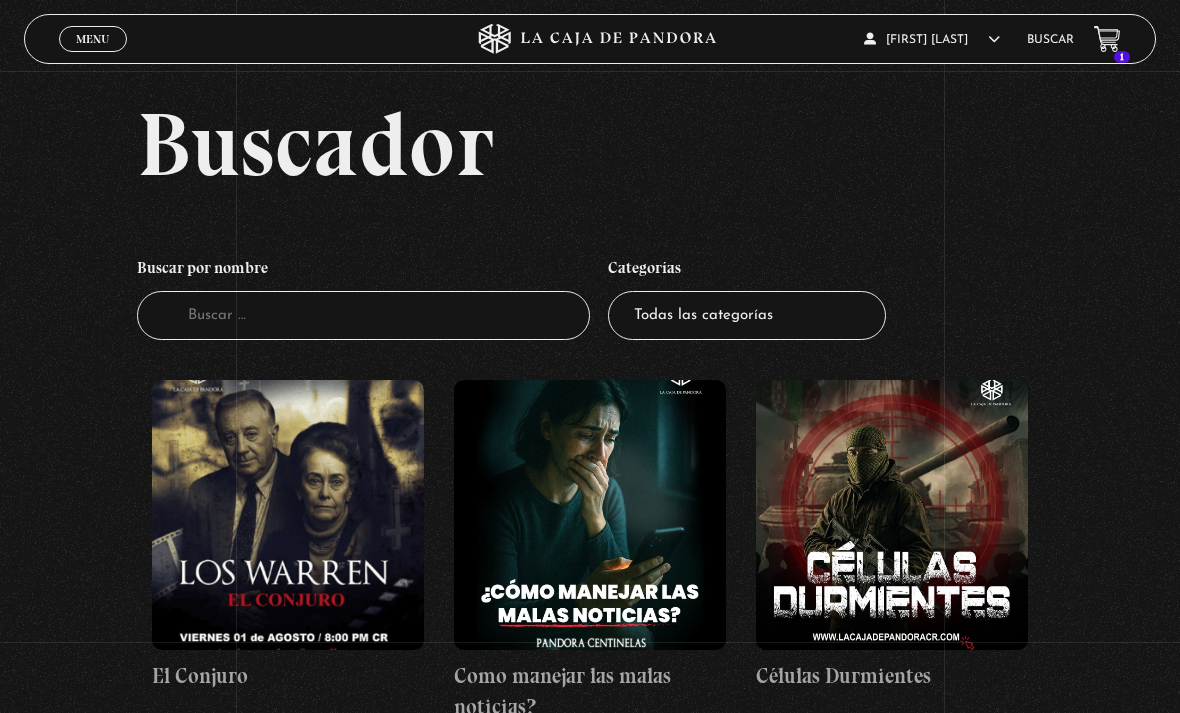 click at bounding box center (288, 515) 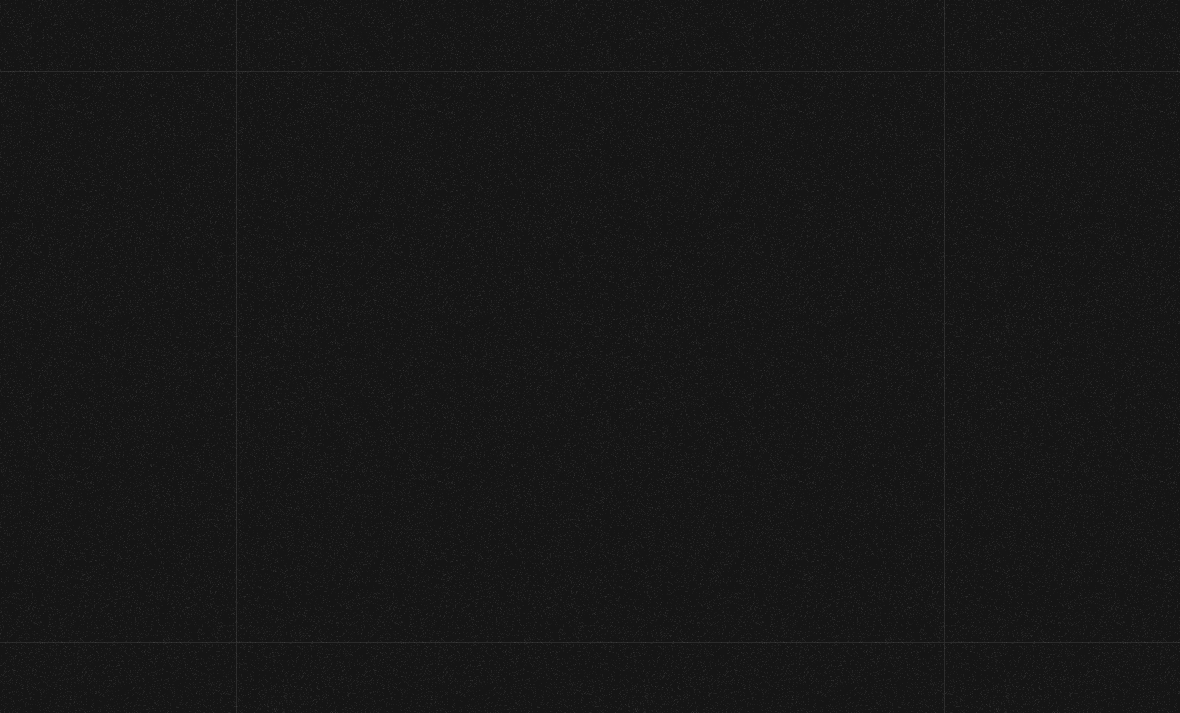 scroll, scrollTop: 0, scrollLeft: 0, axis: both 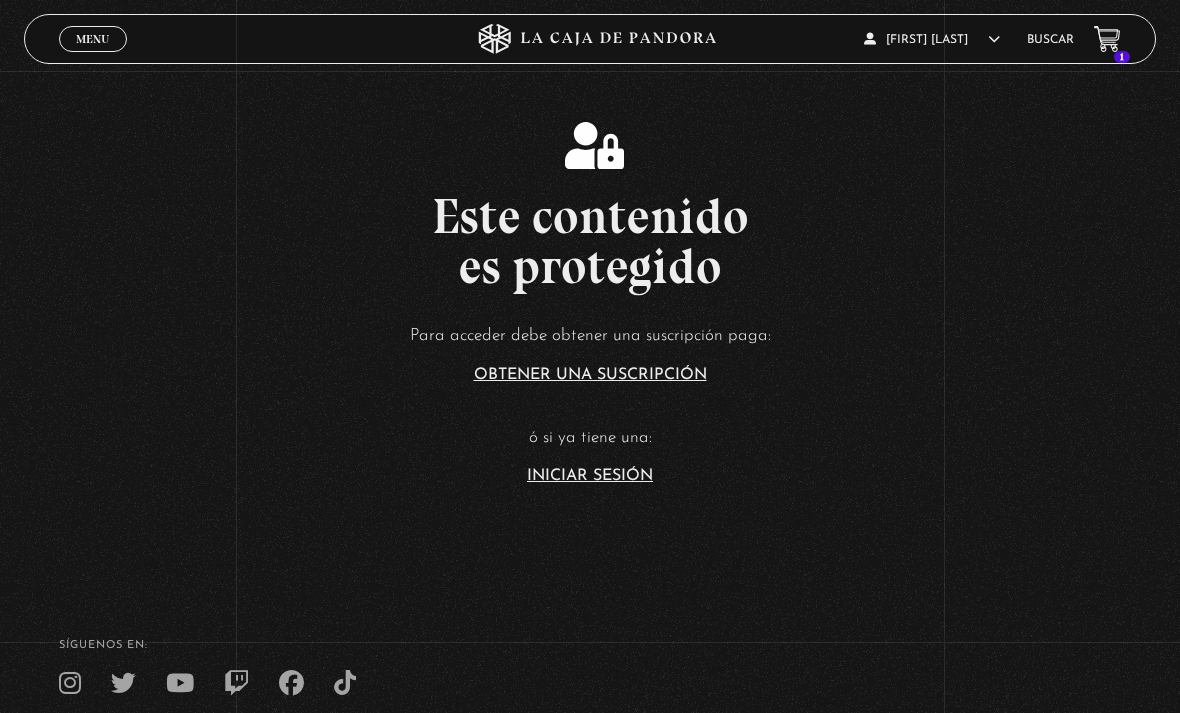 click on "Iniciar Sesión" at bounding box center [590, 476] 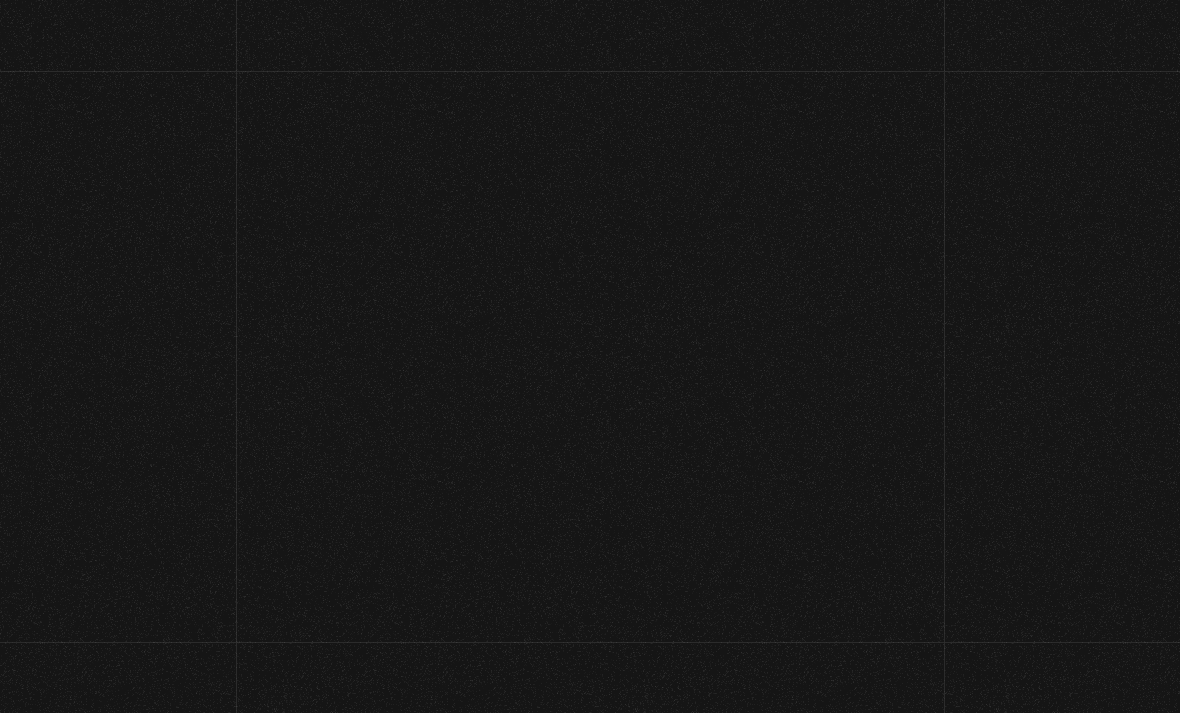 scroll, scrollTop: 0, scrollLeft: 0, axis: both 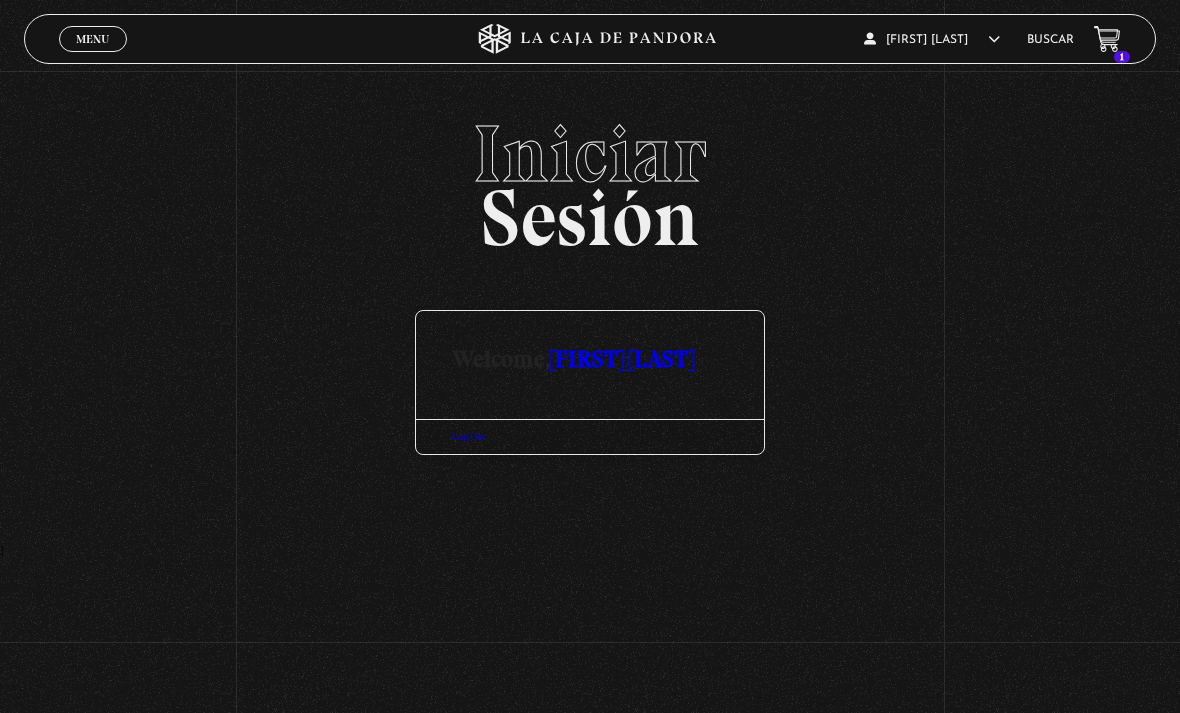 click on "Buscar" at bounding box center (1050, 40) 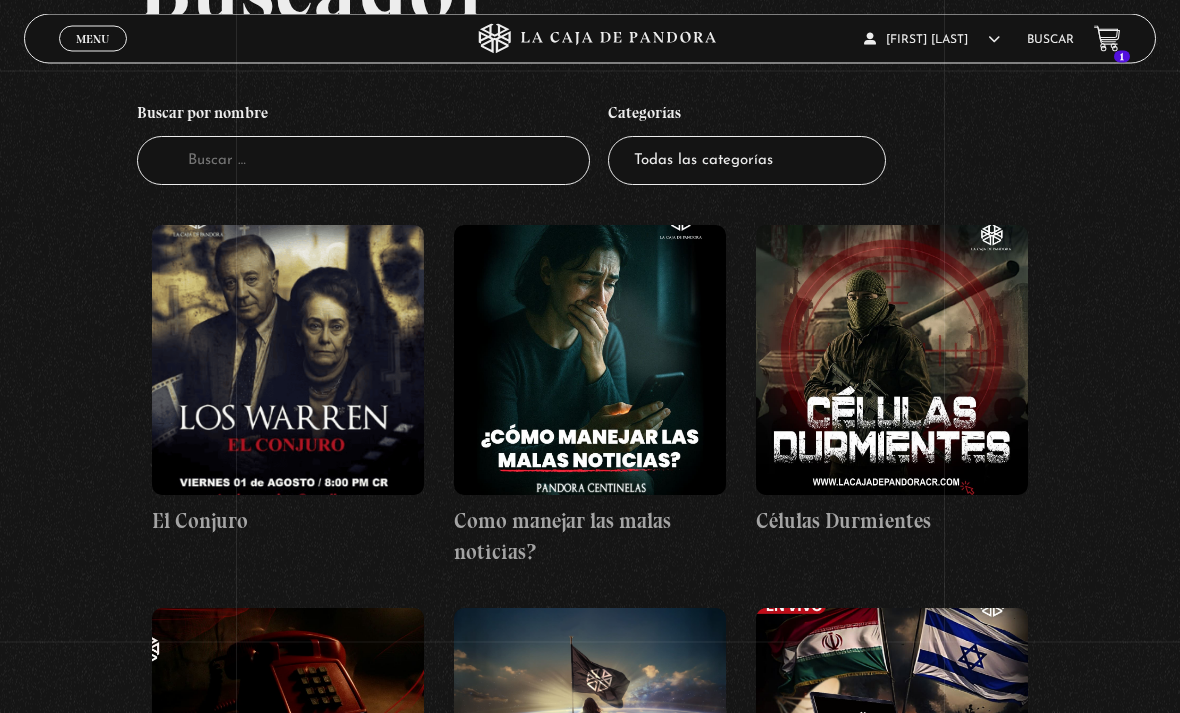 scroll, scrollTop: 199, scrollLeft: 0, axis: vertical 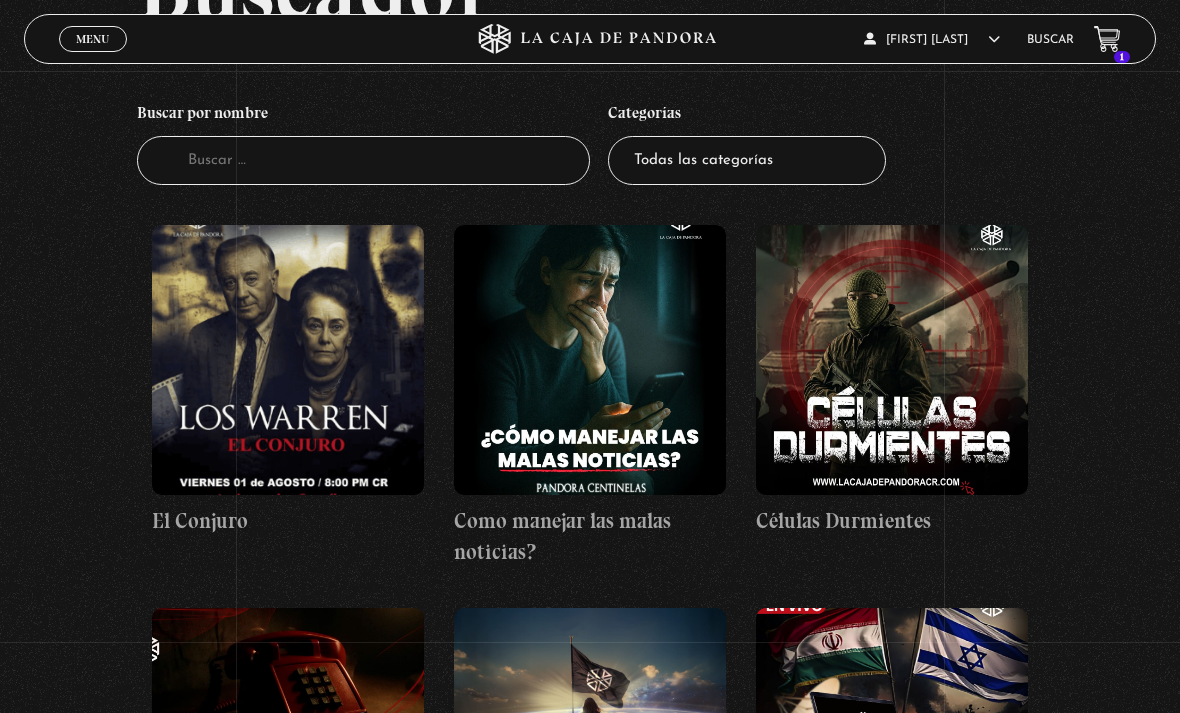 click at bounding box center (288, 360) 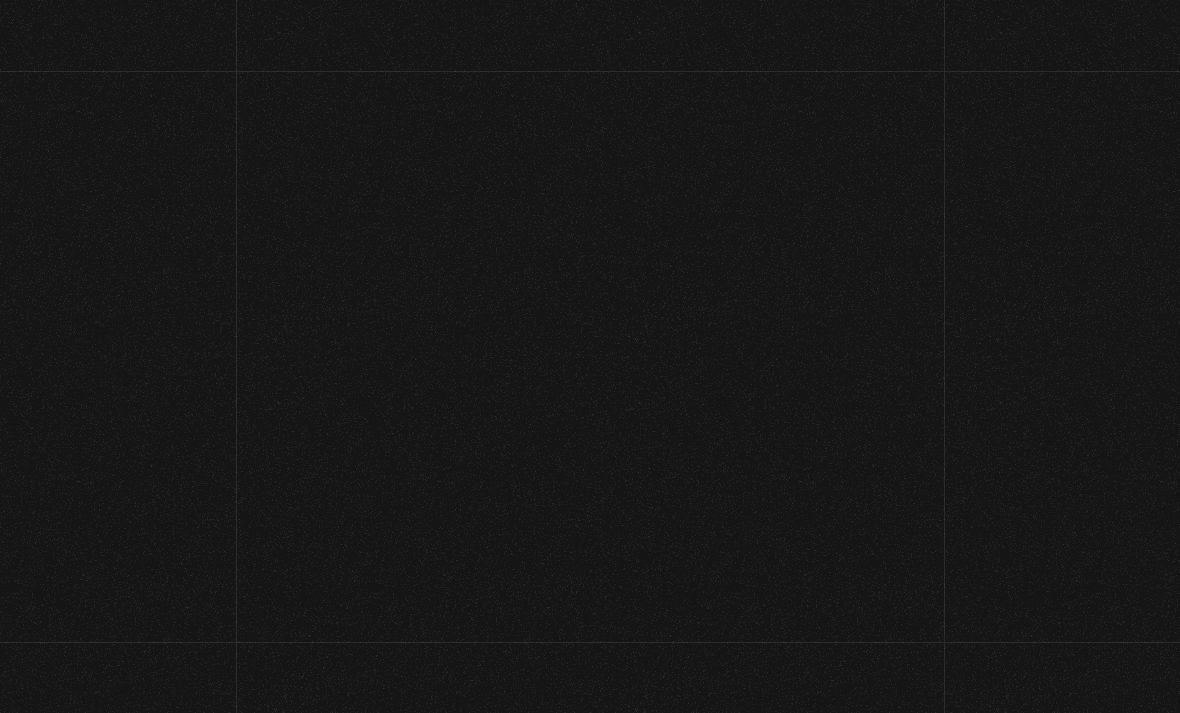 scroll, scrollTop: 0, scrollLeft: 0, axis: both 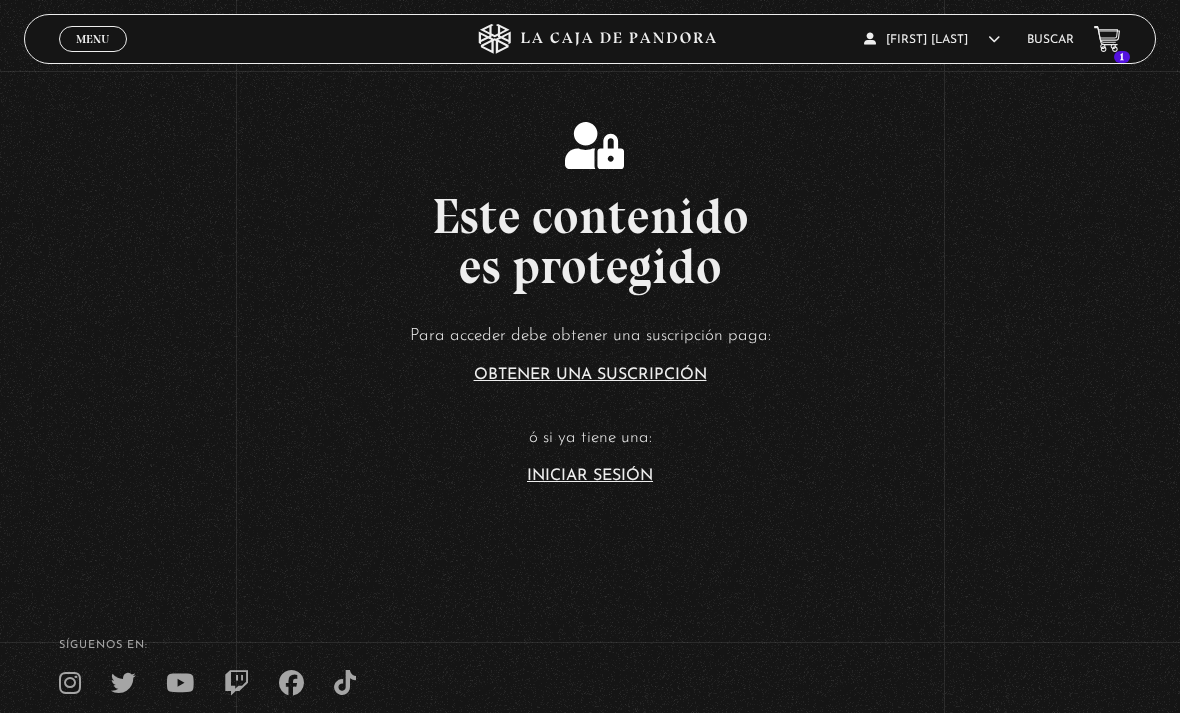 click on "Obtener una suscripción" at bounding box center (590, 375) 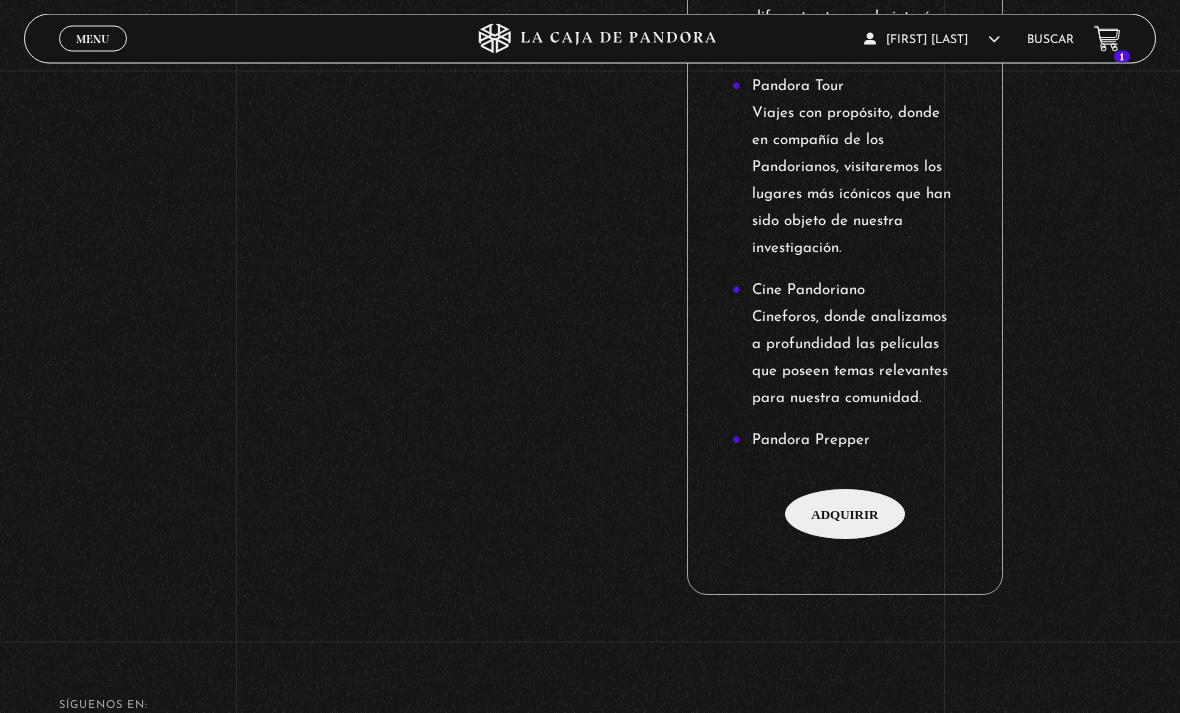 scroll, scrollTop: 2385, scrollLeft: 0, axis: vertical 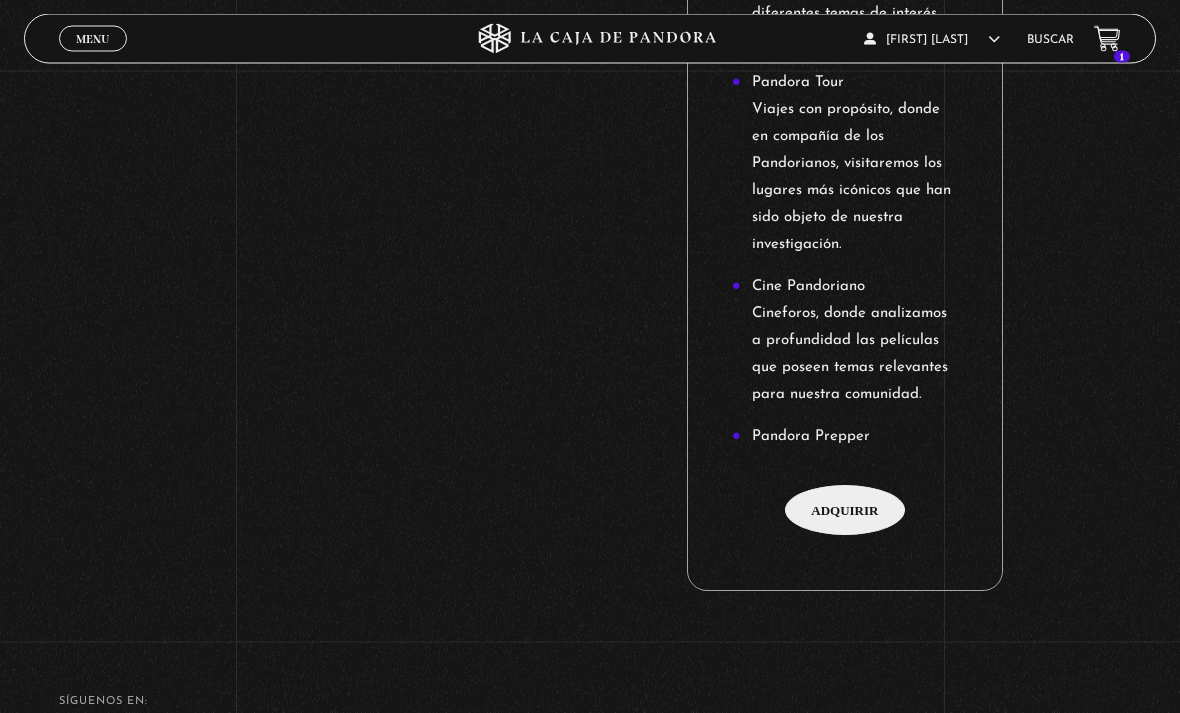 click on "Adquirir" at bounding box center (845, 511) 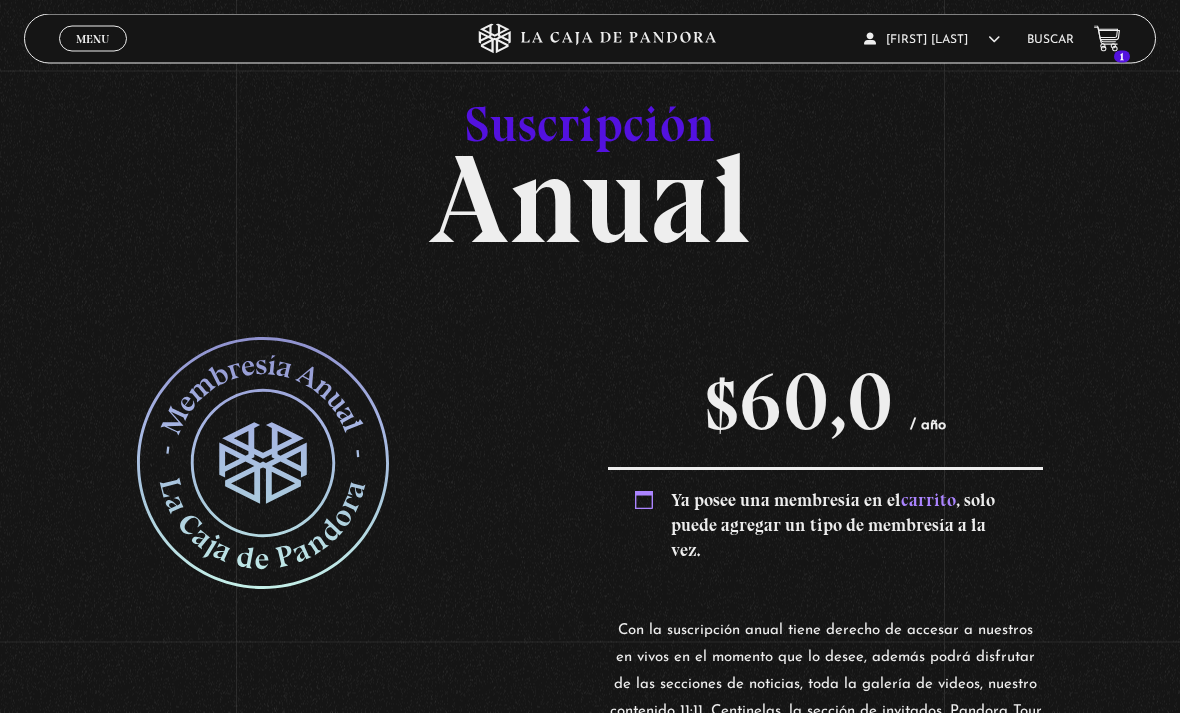 scroll, scrollTop: 126, scrollLeft: 0, axis: vertical 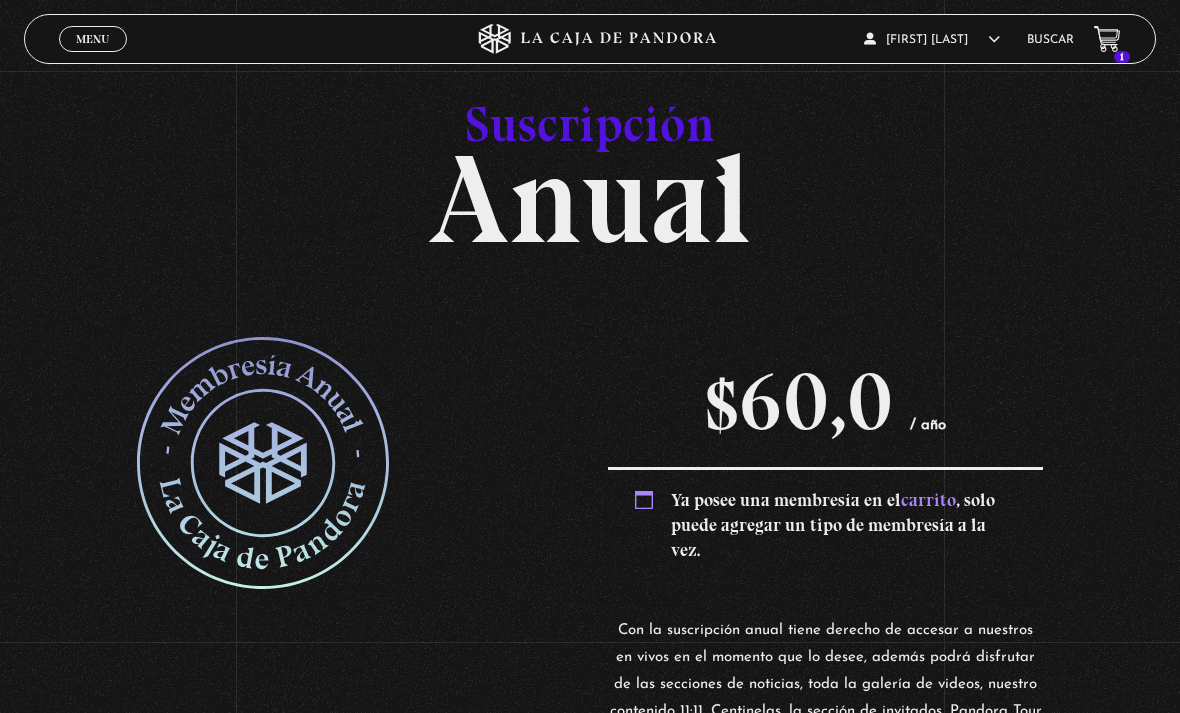 click 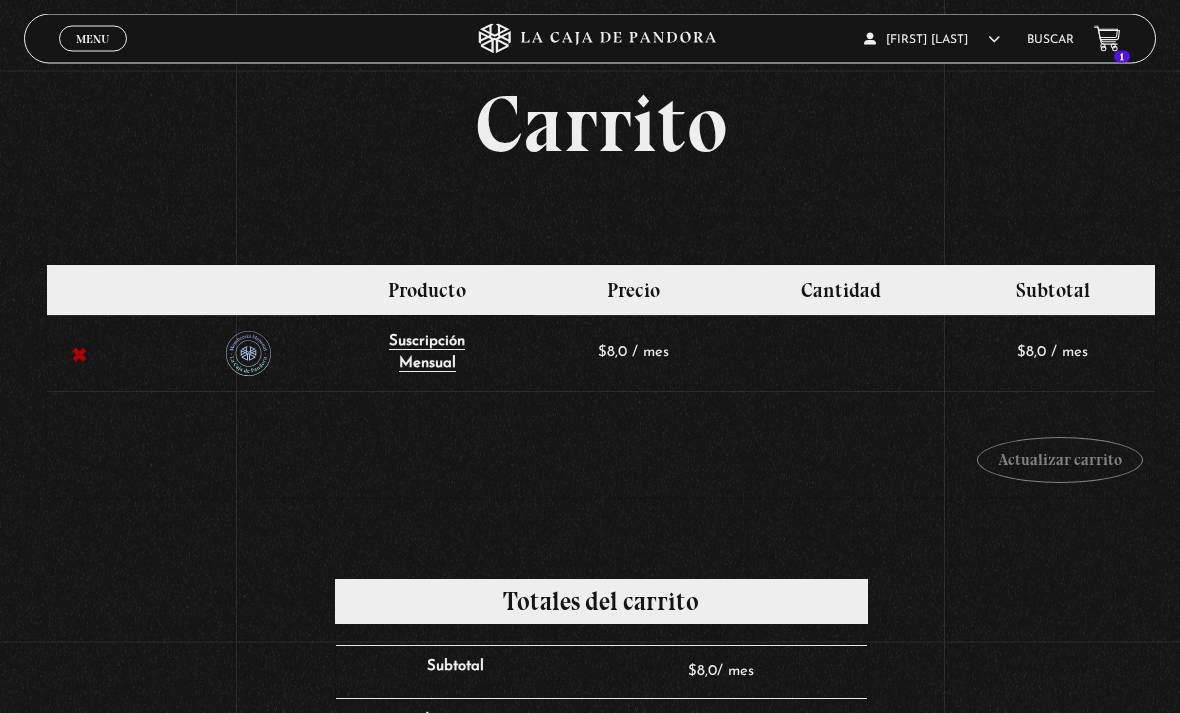 scroll, scrollTop: 23, scrollLeft: 0, axis: vertical 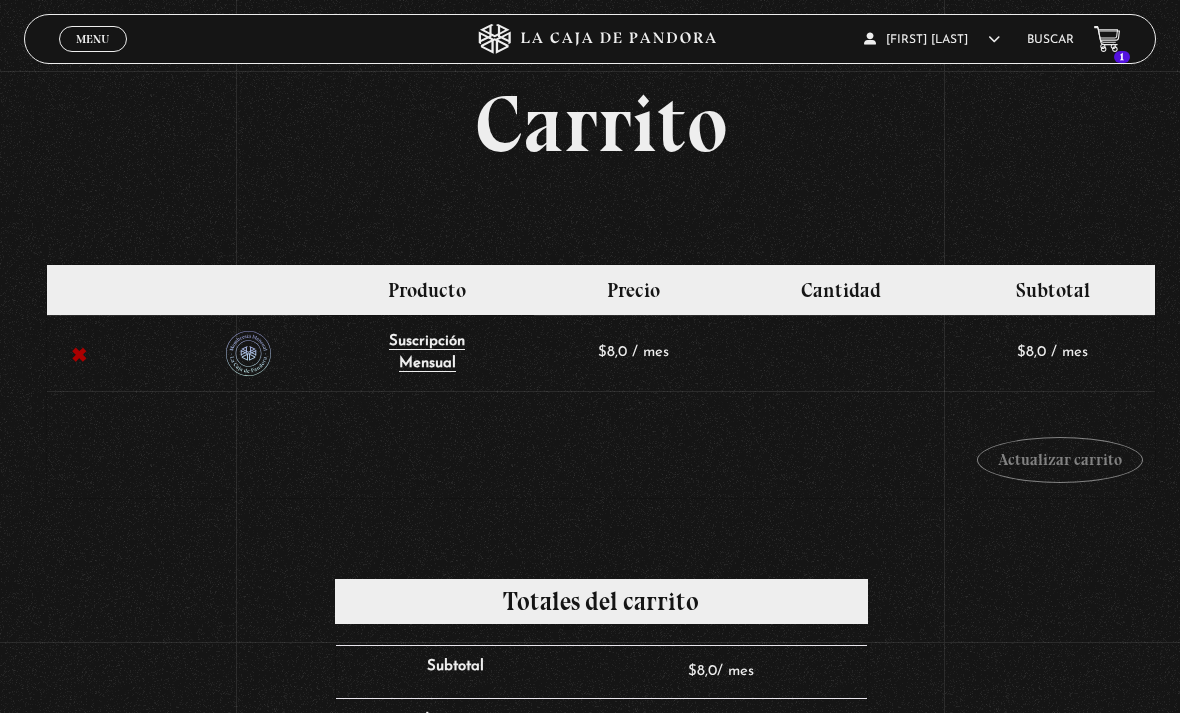click 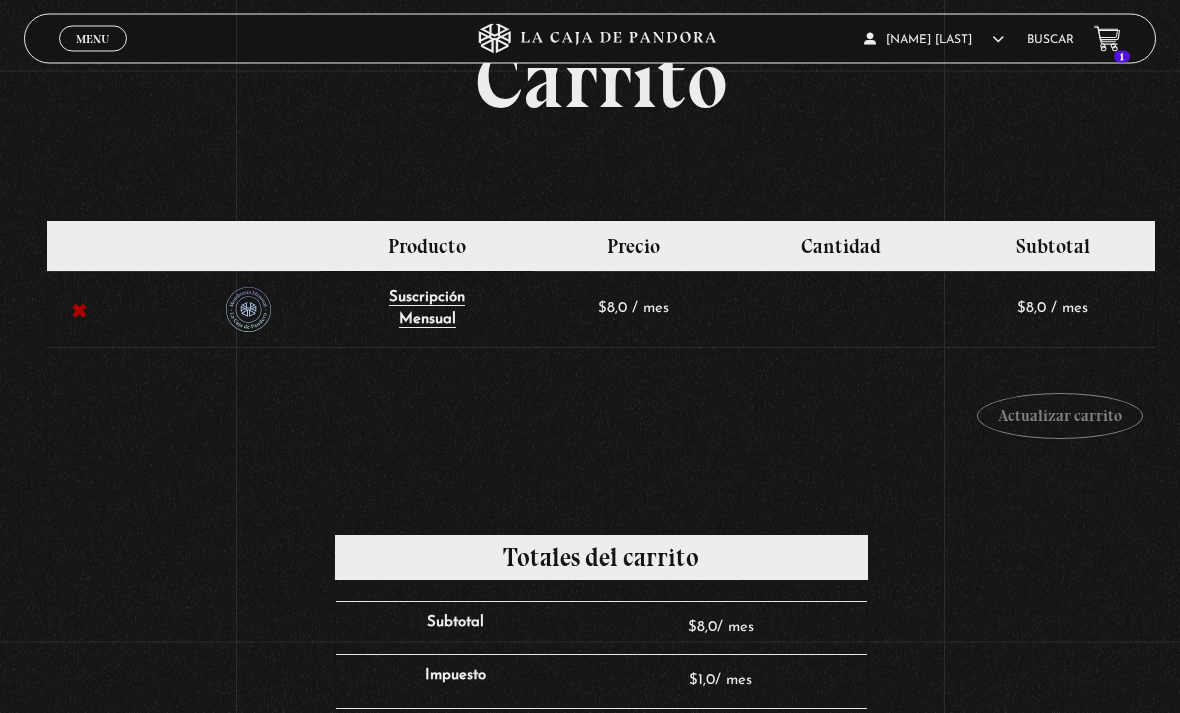 scroll, scrollTop: 67, scrollLeft: 0, axis: vertical 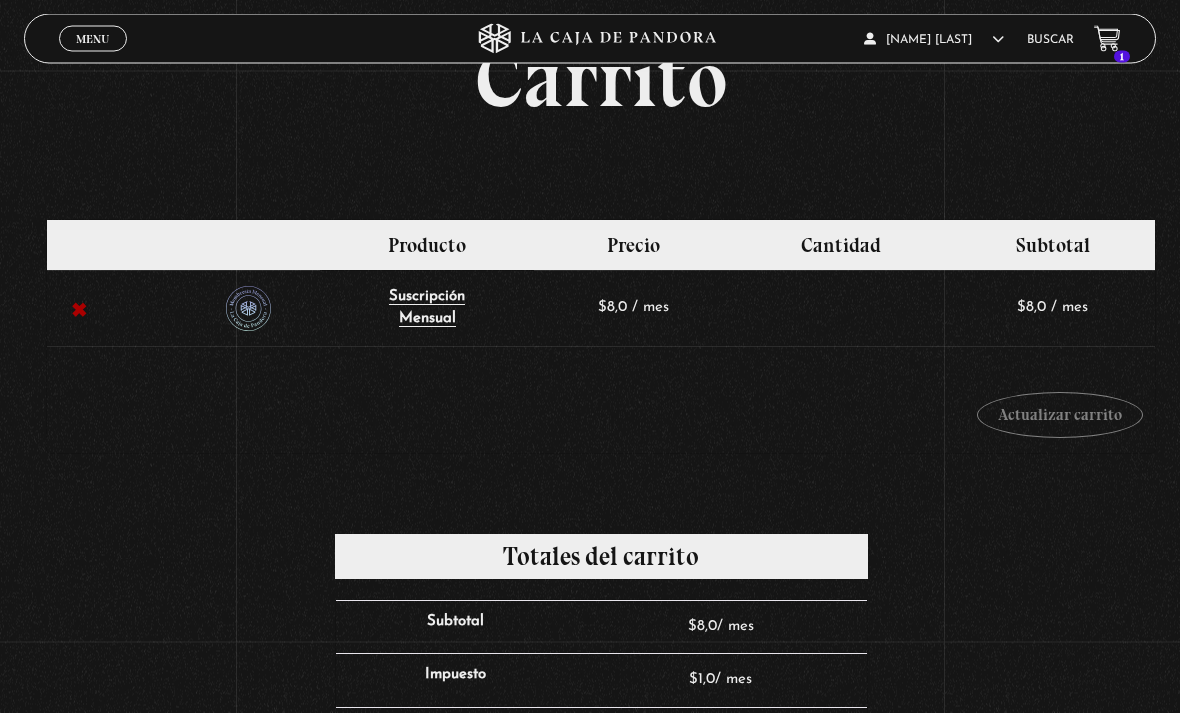 click on "×" at bounding box center [78, 310] 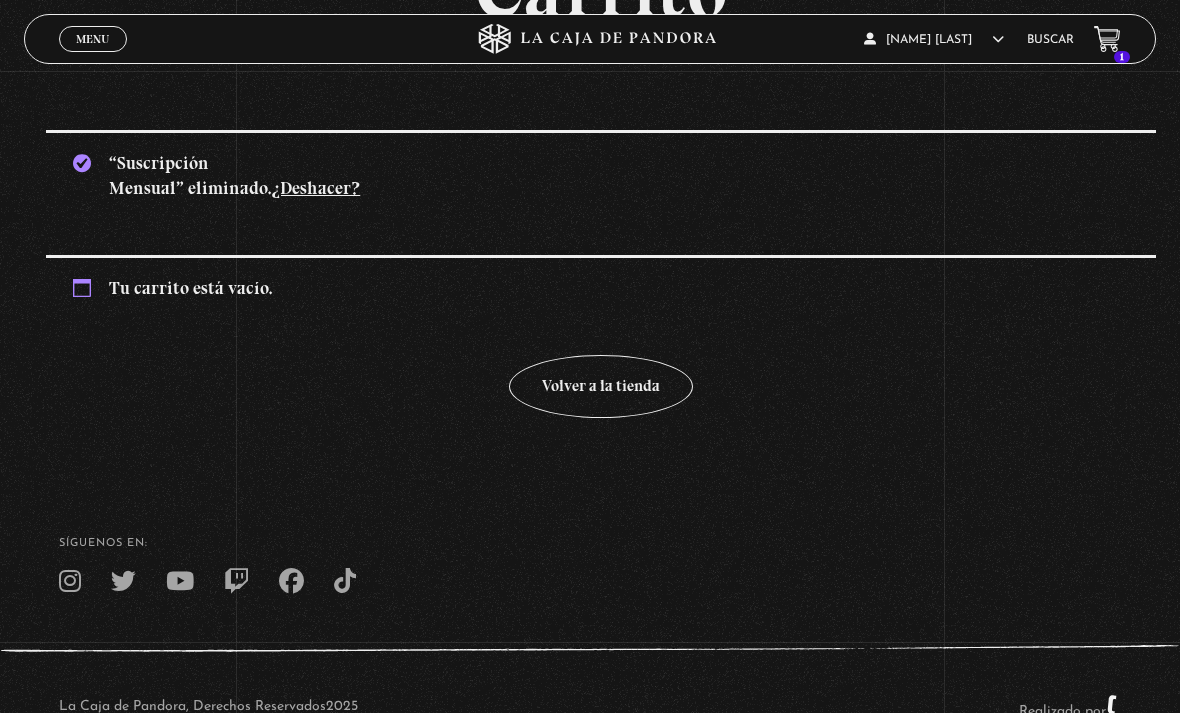 scroll, scrollTop: 164, scrollLeft: 0, axis: vertical 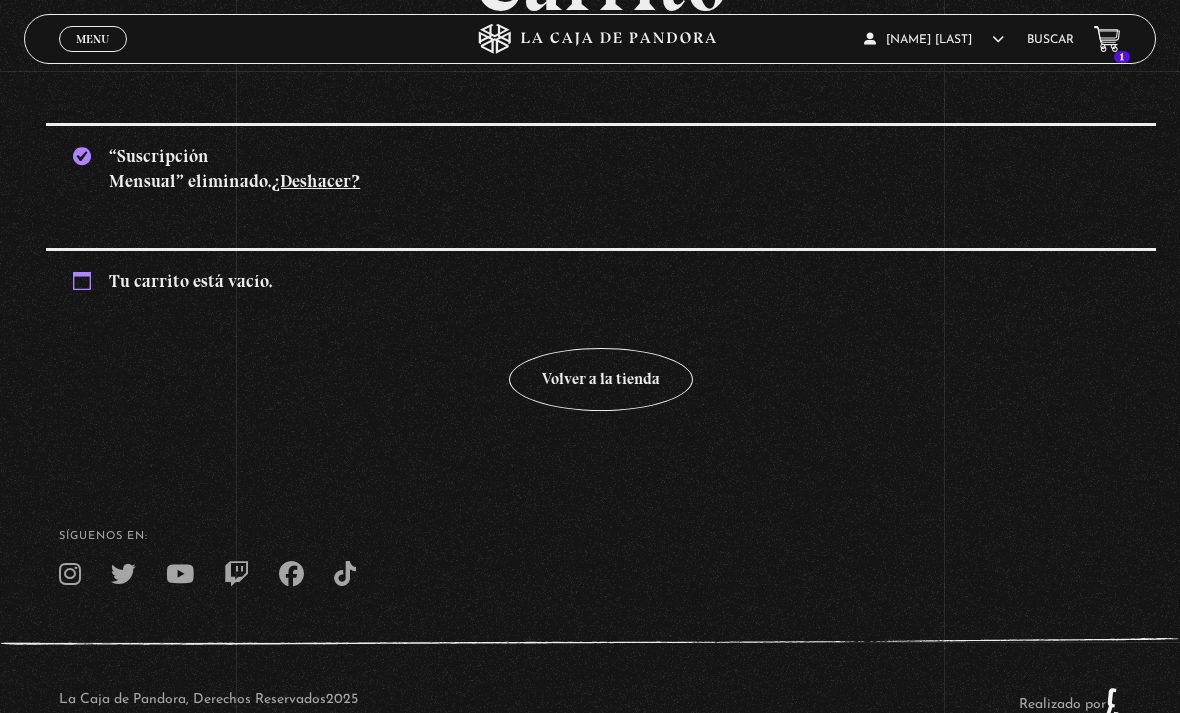 click on "Volver a la tienda" at bounding box center [601, 379] 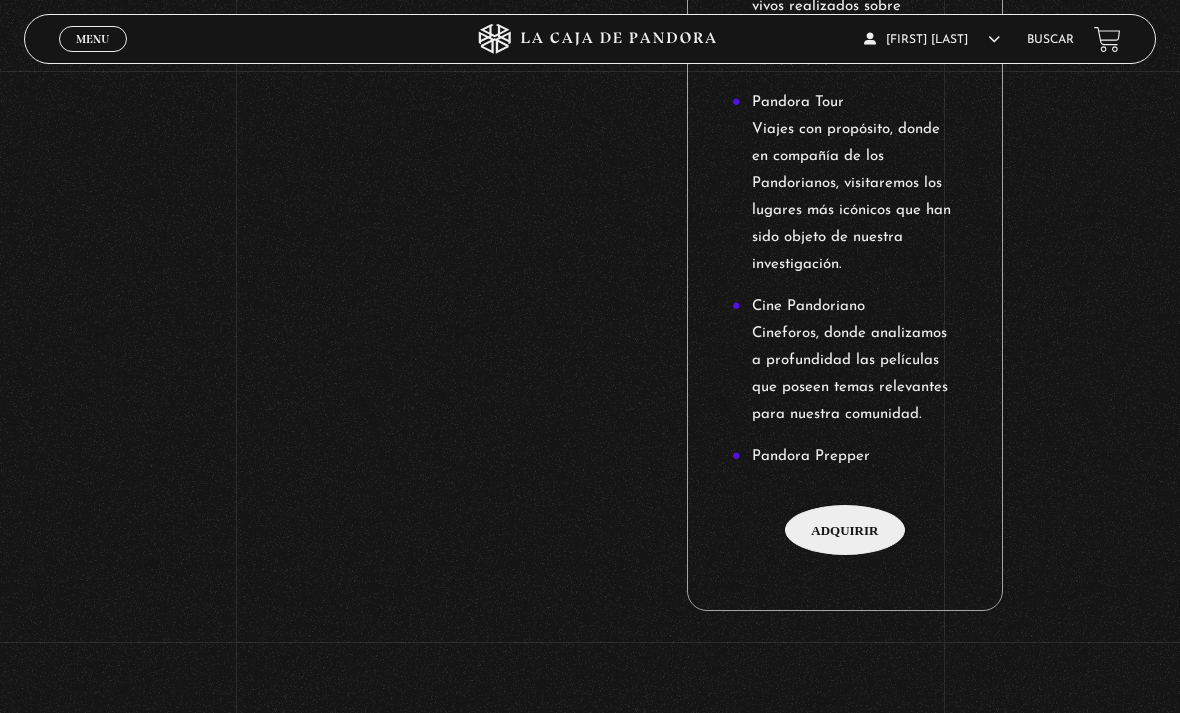 scroll, scrollTop: 2487, scrollLeft: 0, axis: vertical 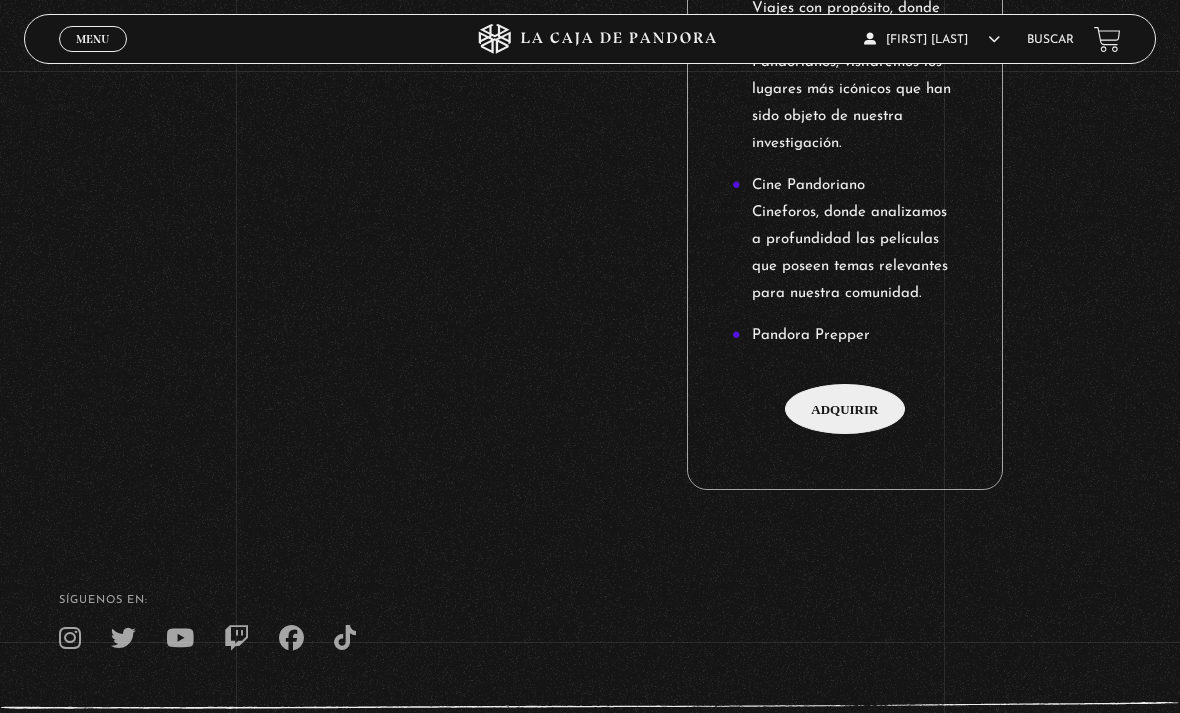 click on "Adquirir" at bounding box center (845, 409) 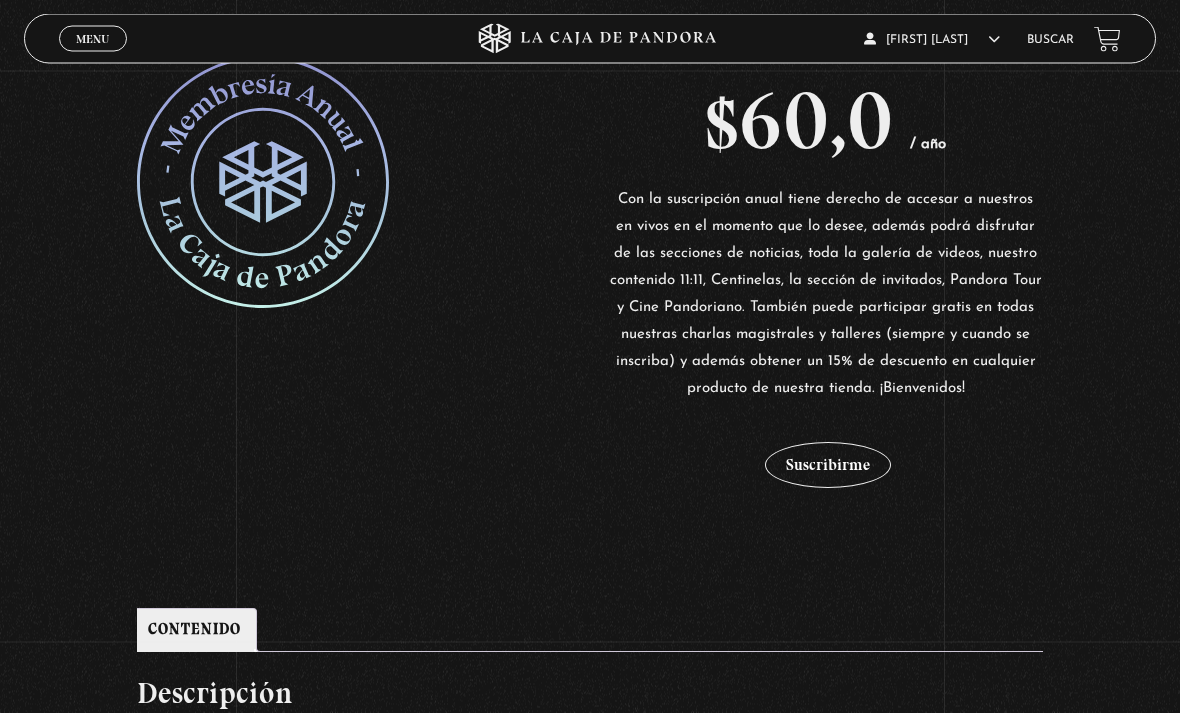 scroll, scrollTop: 407, scrollLeft: 0, axis: vertical 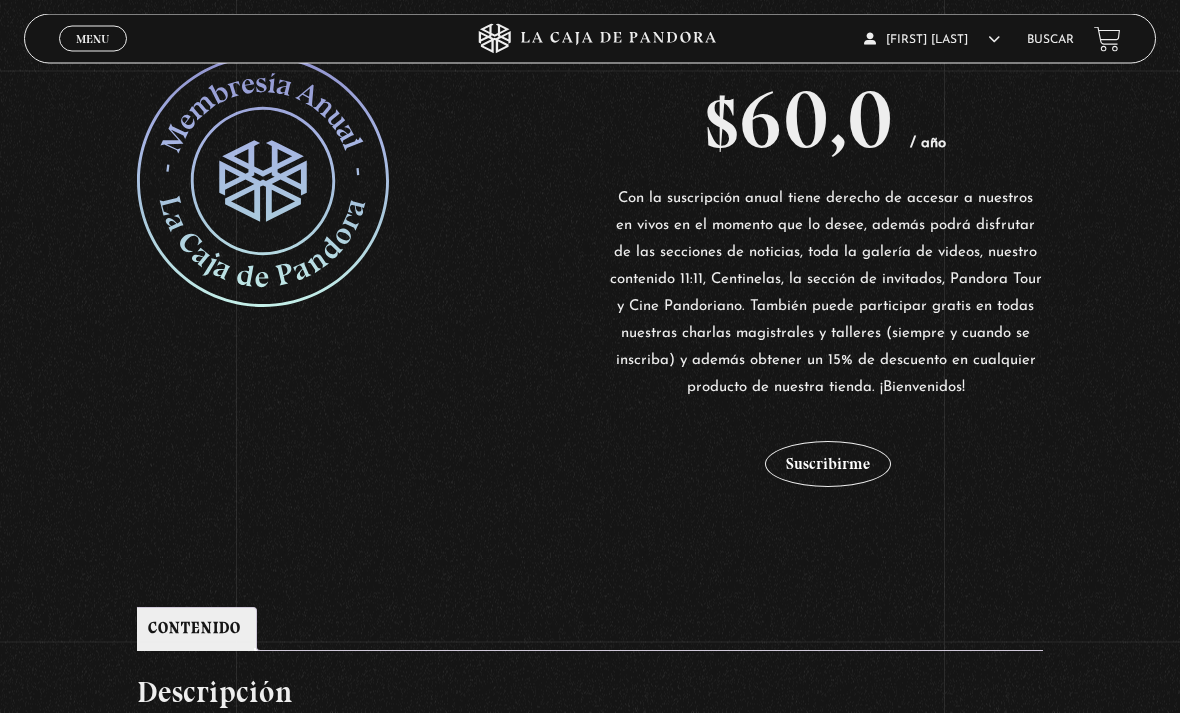 click on "Suscribirme" at bounding box center (828, 465) 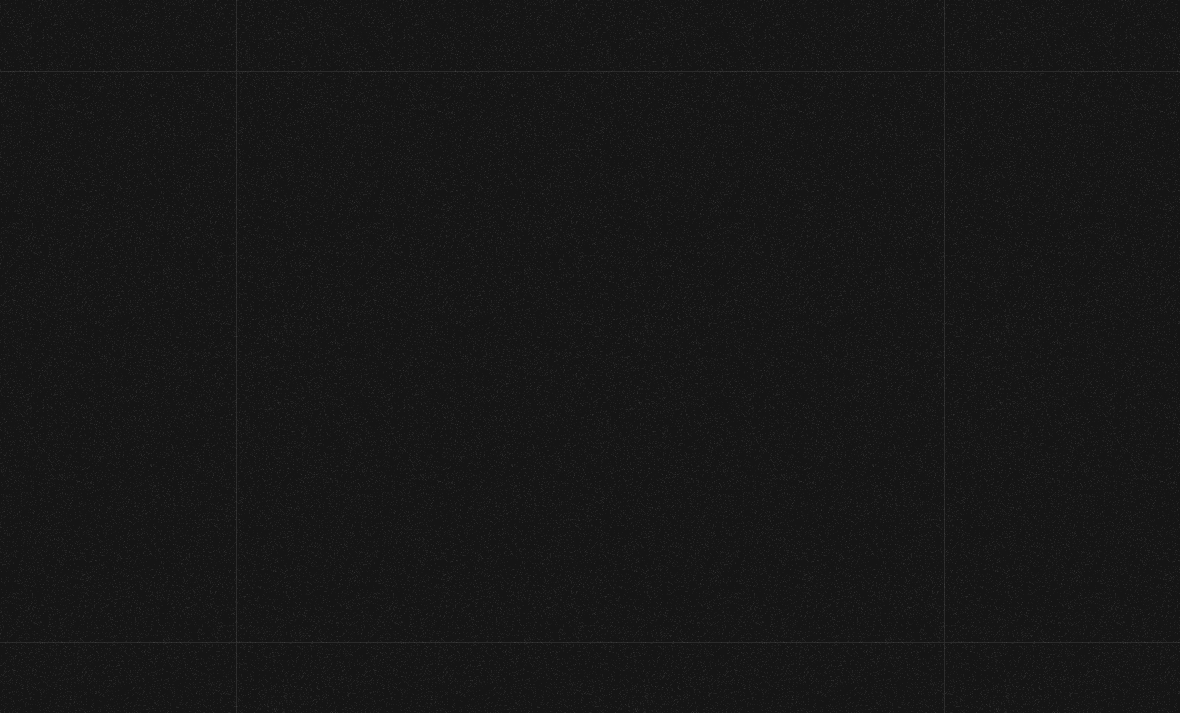 scroll, scrollTop: 0, scrollLeft: 0, axis: both 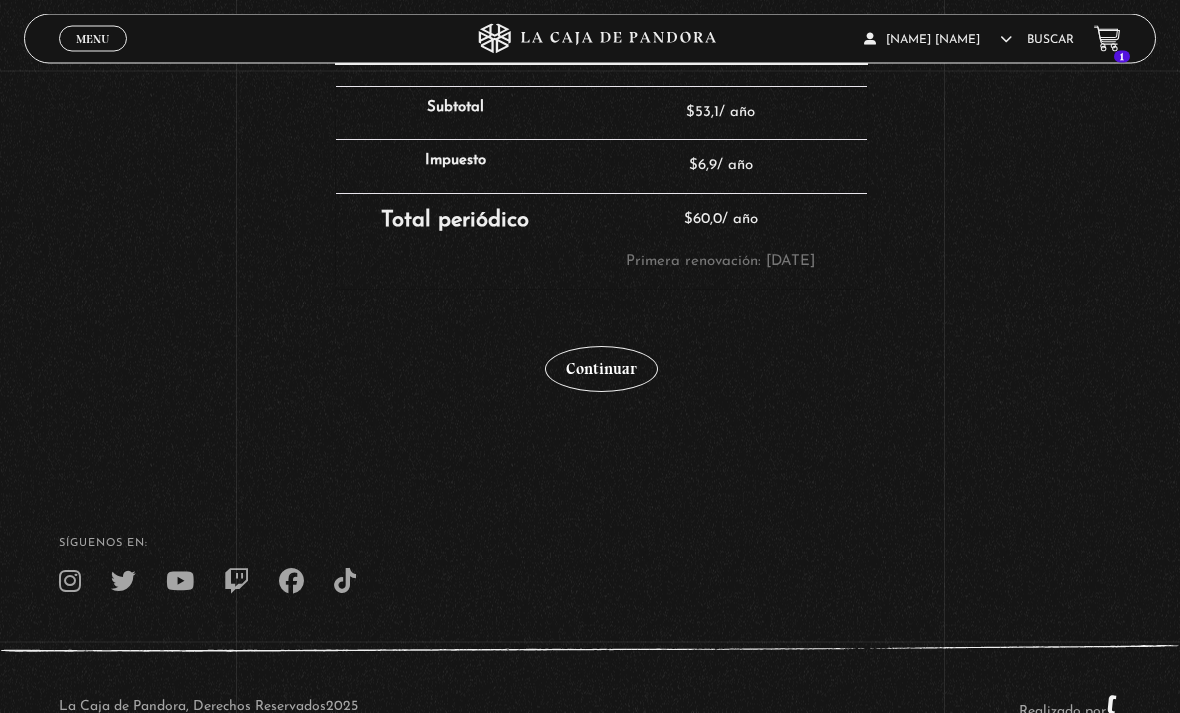 click on "Continuar" at bounding box center (601, 370) 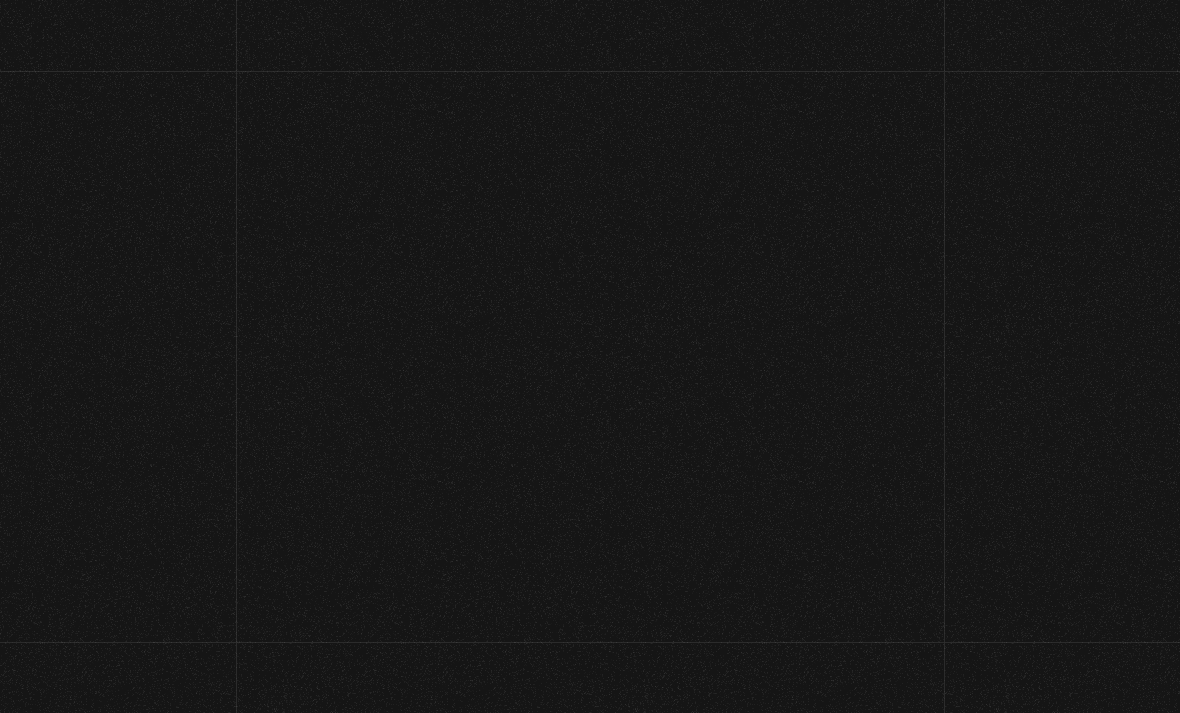 select on "CR-C" 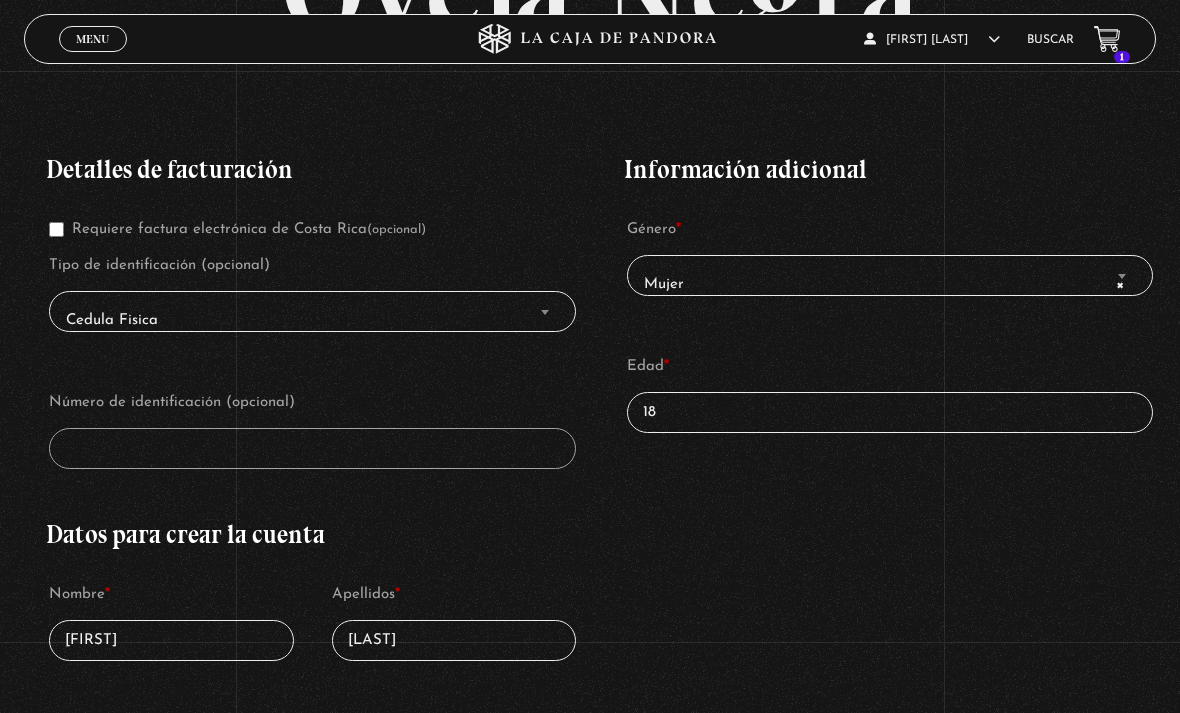 scroll, scrollTop: 303, scrollLeft: 0, axis: vertical 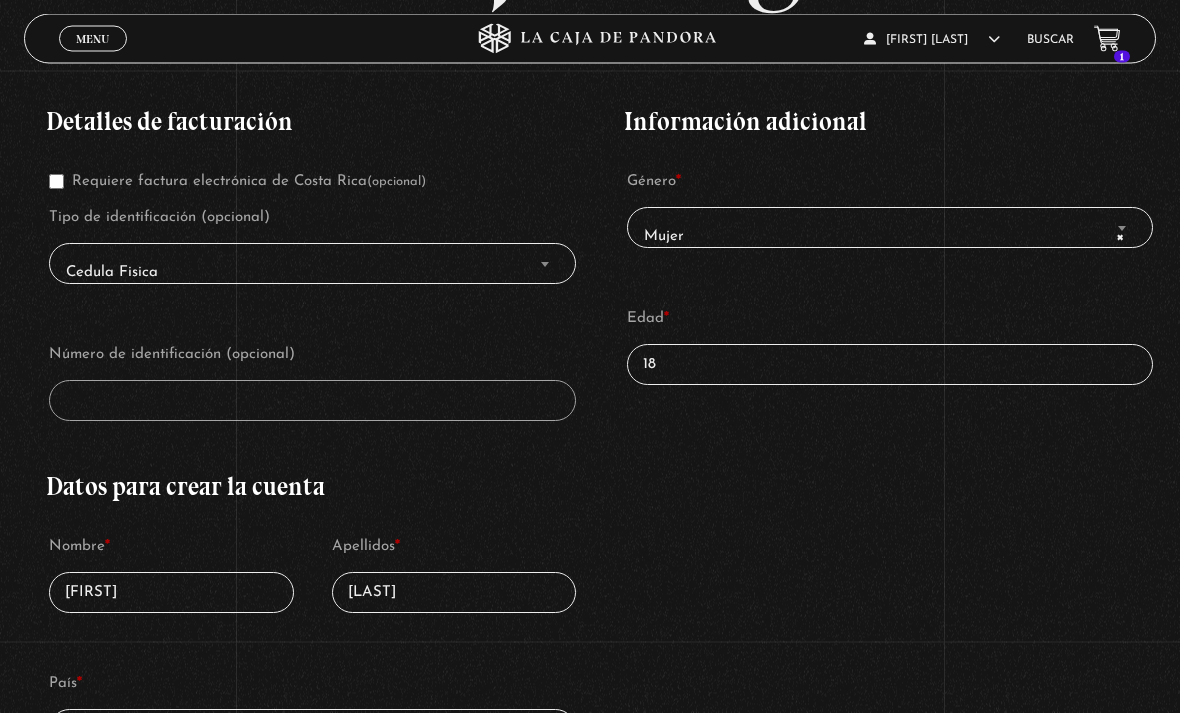 click on "Cedula Fisica" at bounding box center (312, 274) 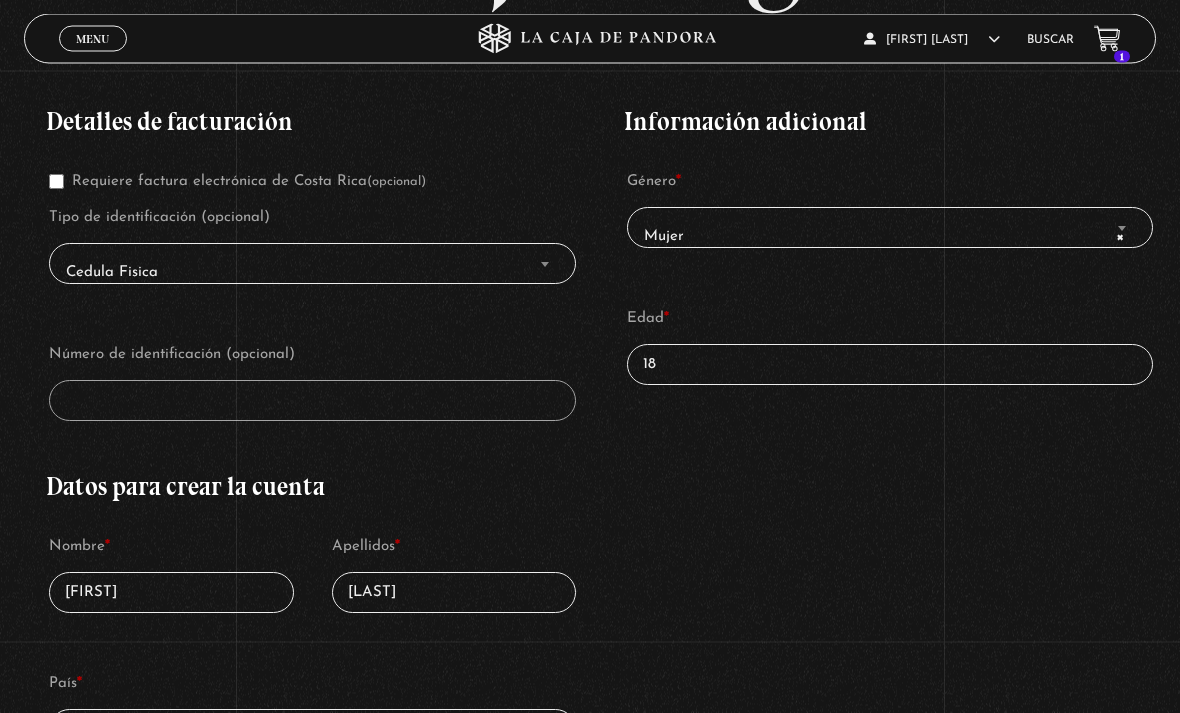 click at bounding box center [545, 265] 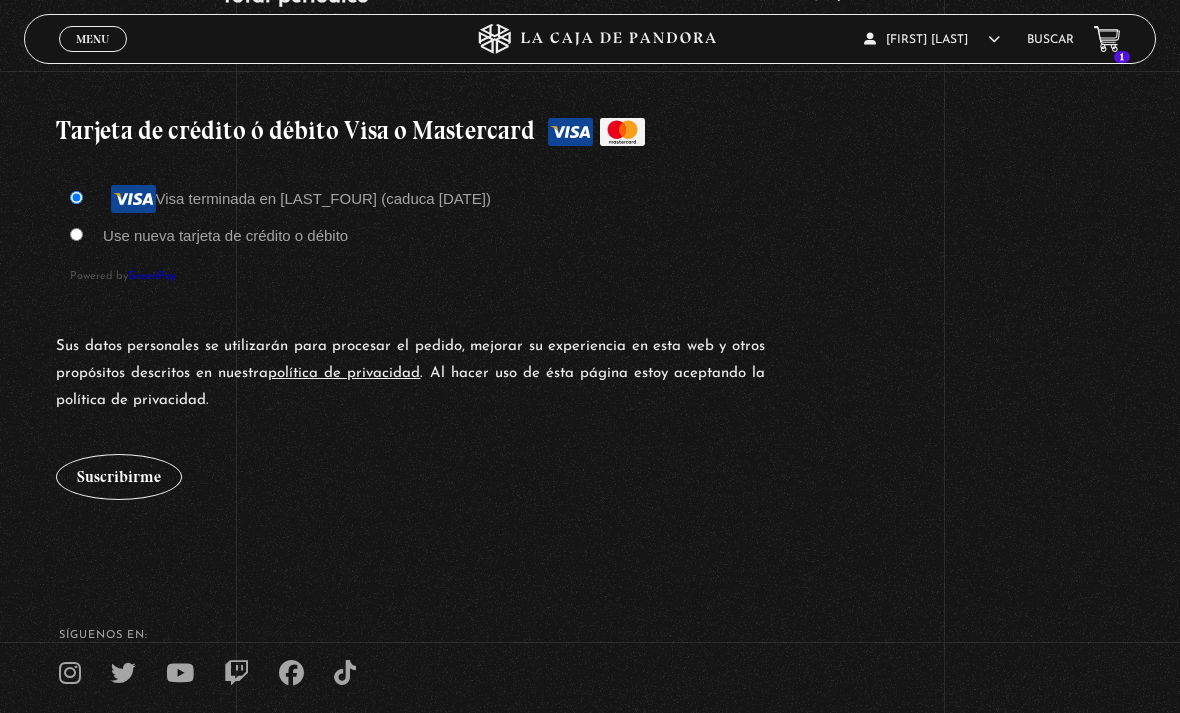scroll, scrollTop: 1821, scrollLeft: 0, axis: vertical 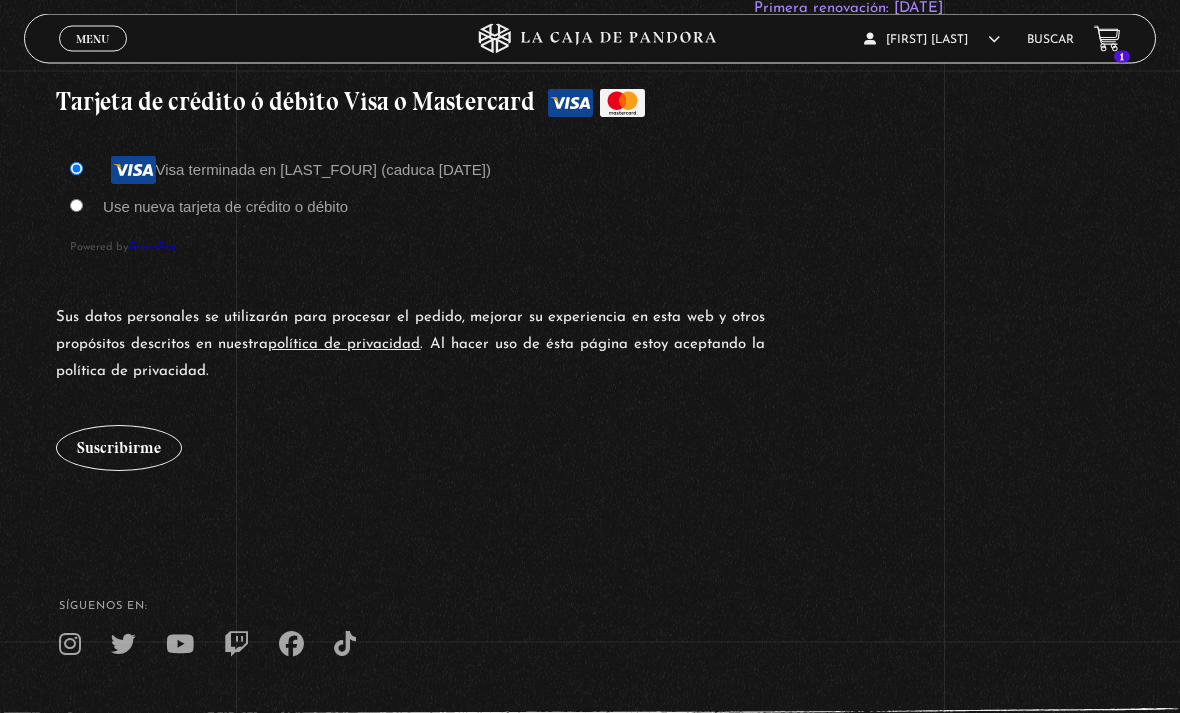 click on "Suscribirme" at bounding box center (119, 449) 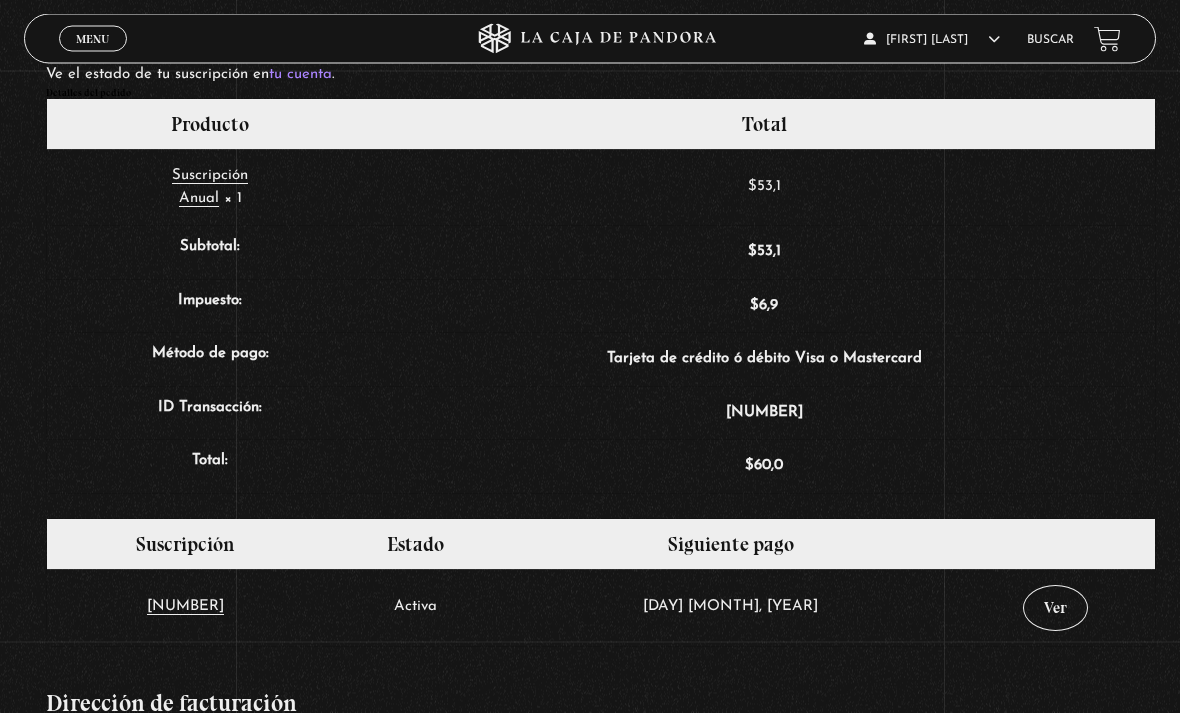 scroll, scrollTop: 439, scrollLeft: 0, axis: vertical 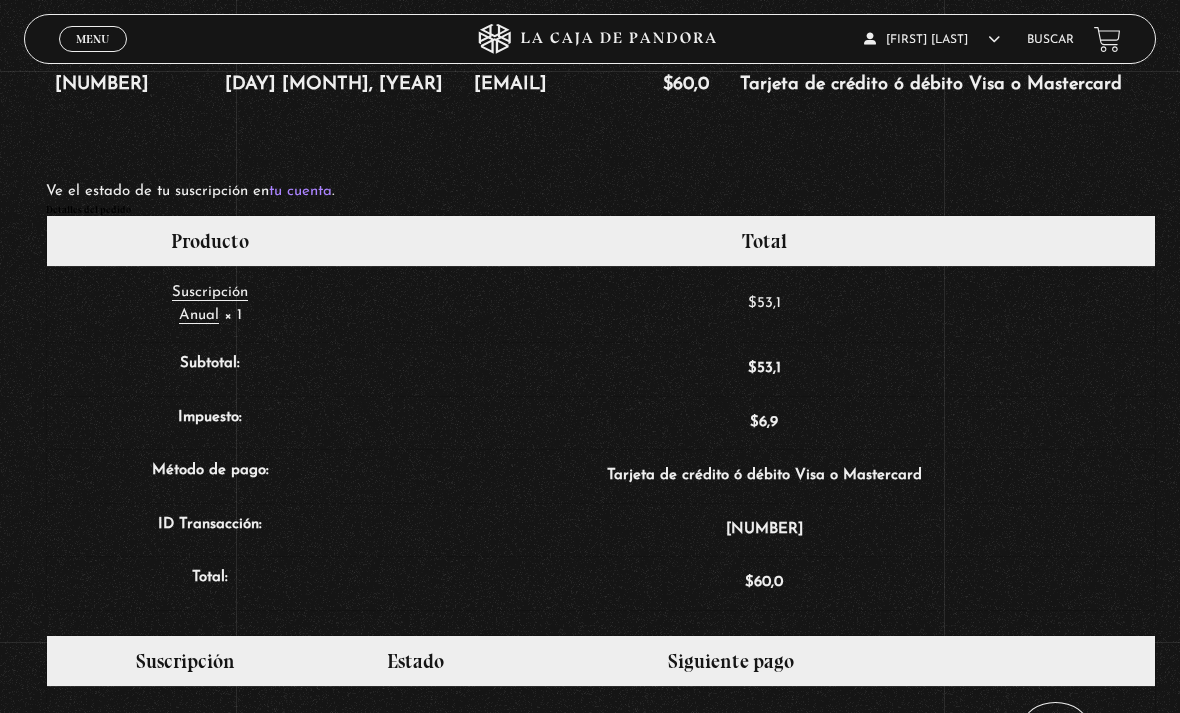click on "Buscar" at bounding box center [1050, 40] 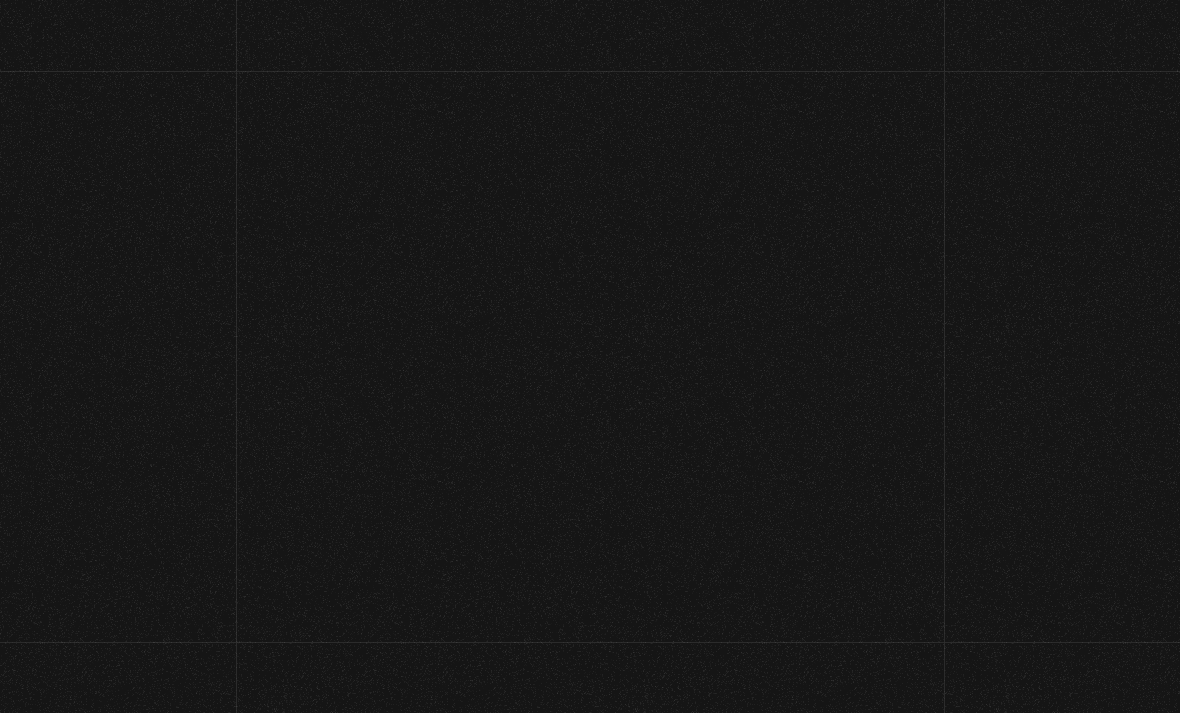 scroll, scrollTop: 0, scrollLeft: 0, axis: both 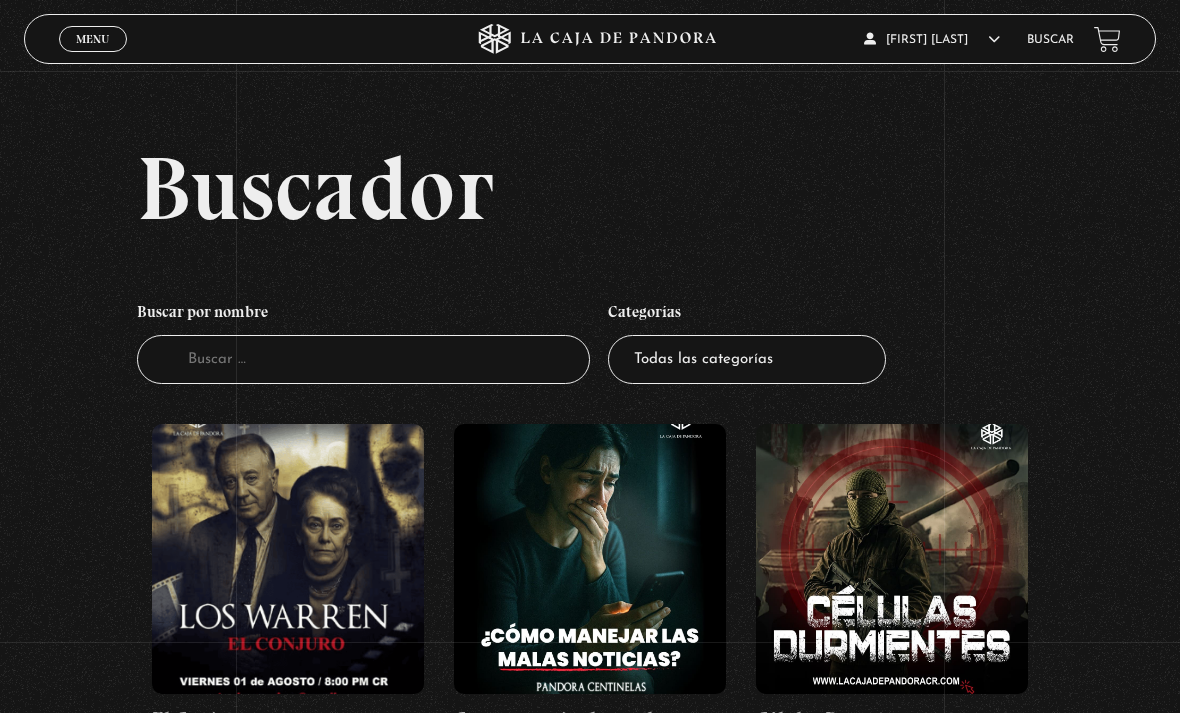 click at bounding box center (288, 559) 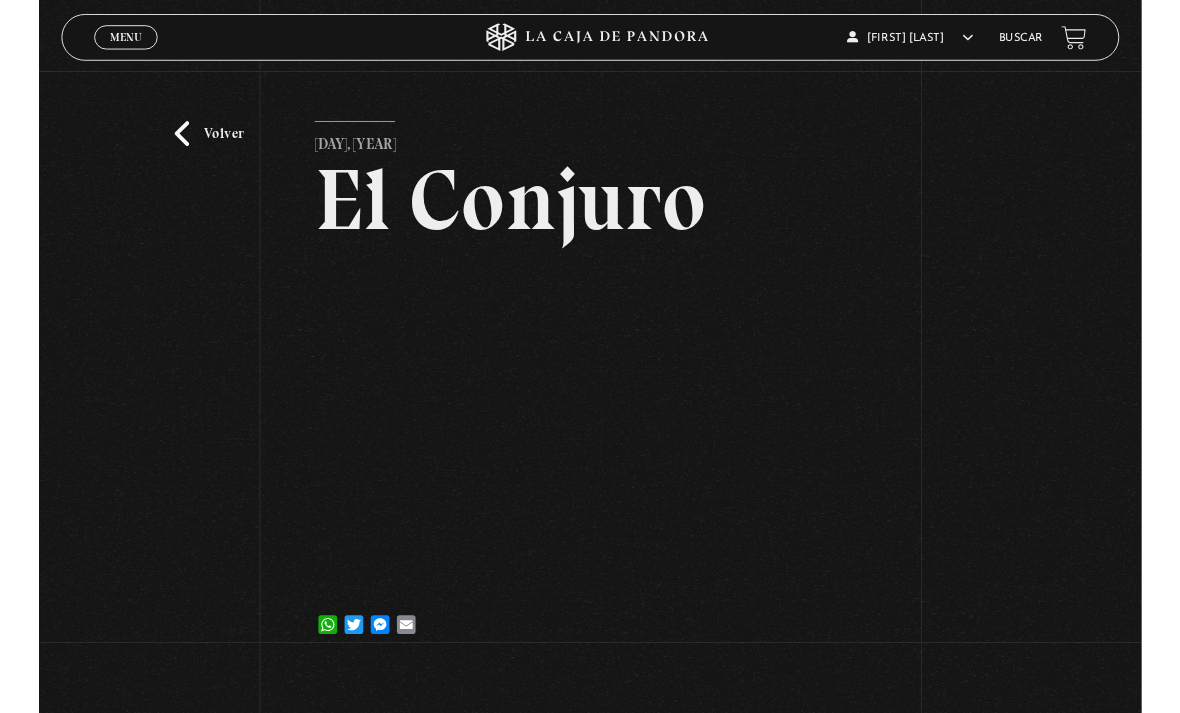 scroll, scrollTop: 0, scrollLeft: 0, axis: both 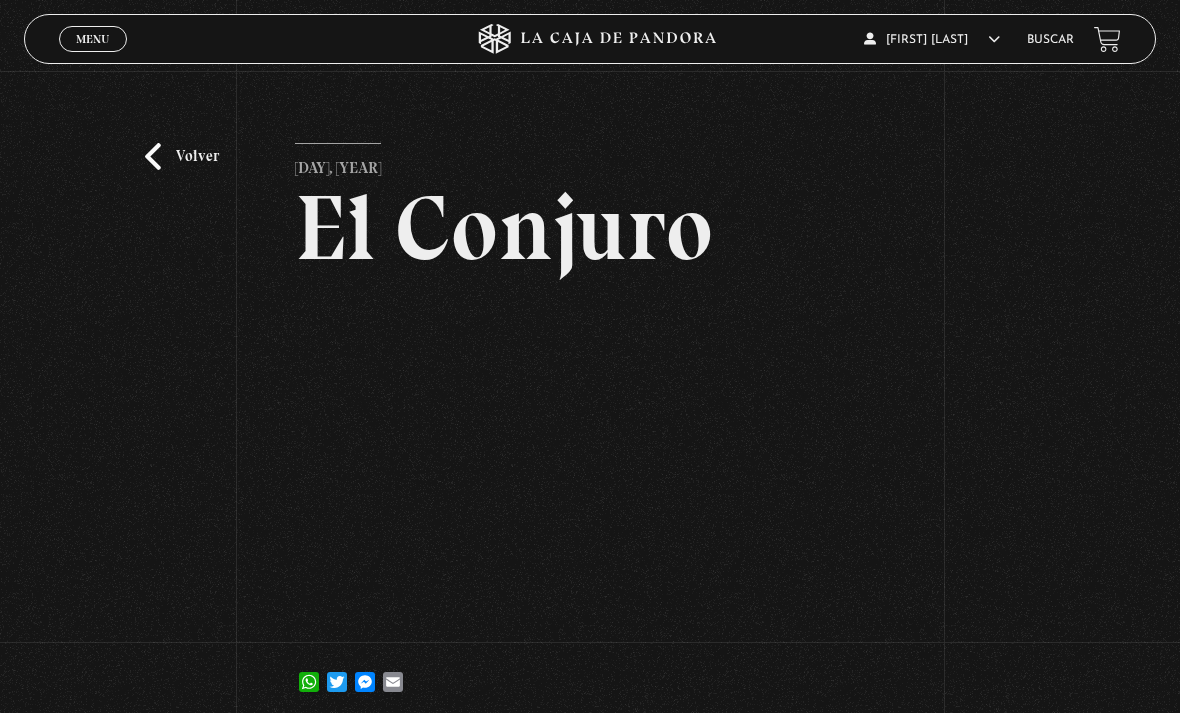 click on "Volver" at bounding box center [182, 156] 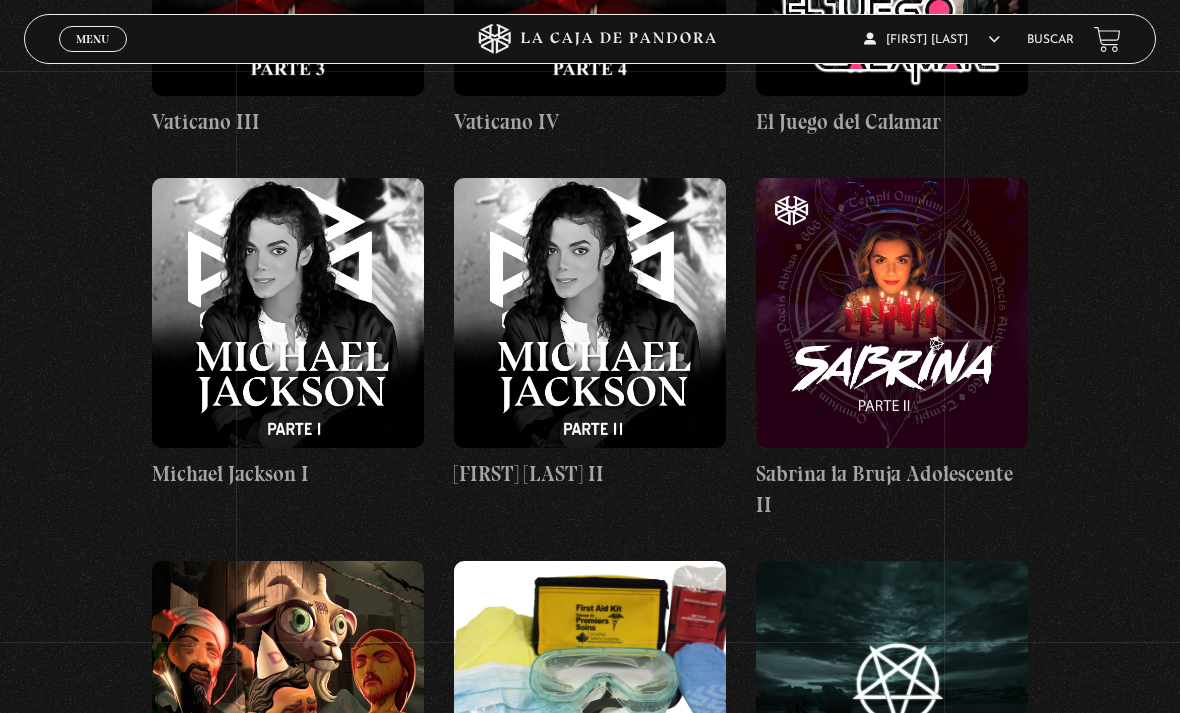 scroll, scrollTop: 34988, scrollLeft: 0, axis: vertical 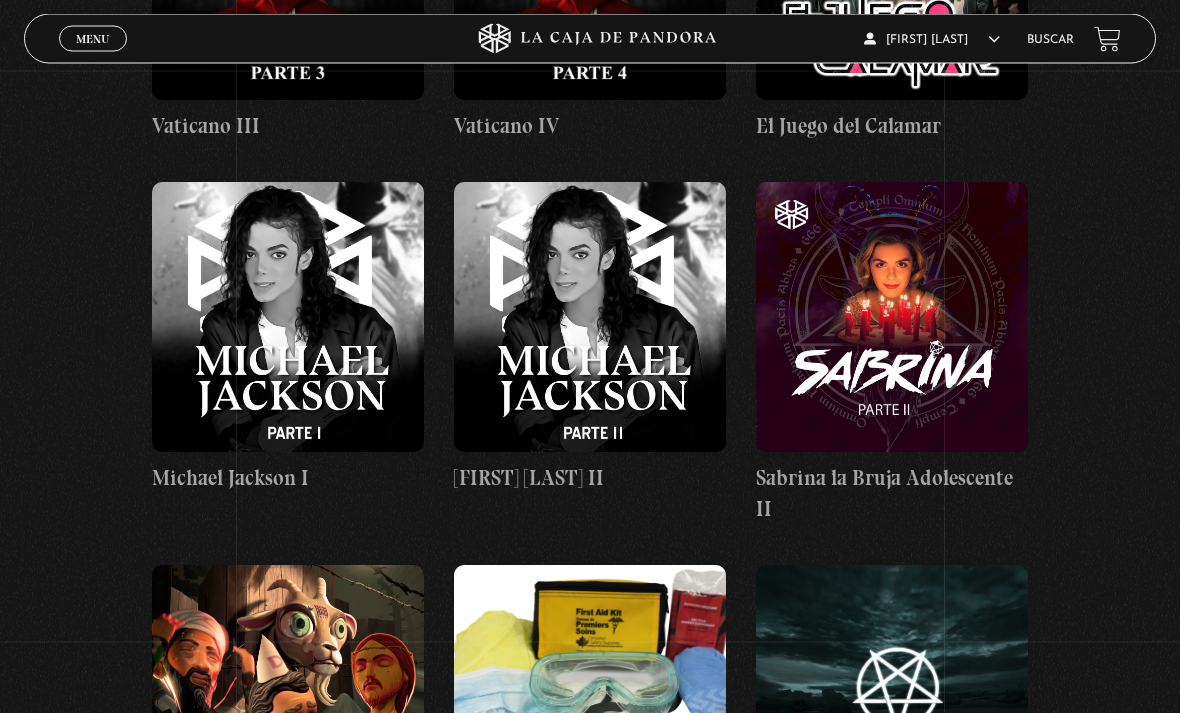 click at bounding box center (288, 318) 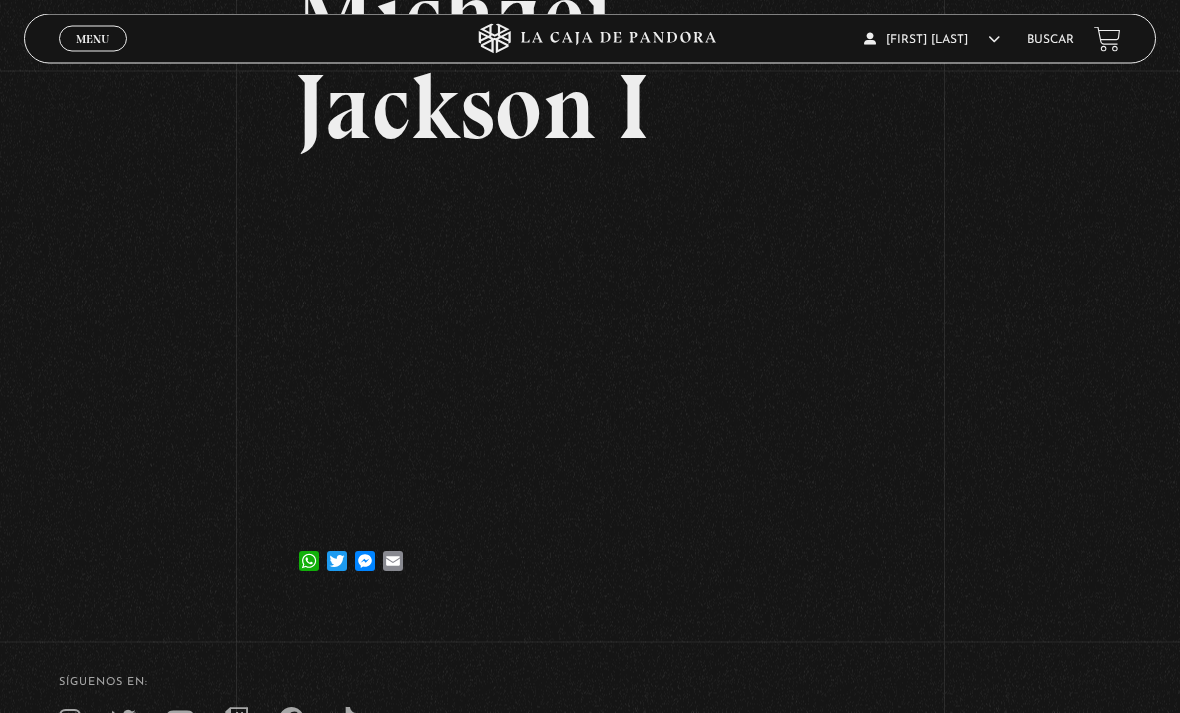 scroll, scrollTop: 212, scrollLeft: 0, axis: vertical 